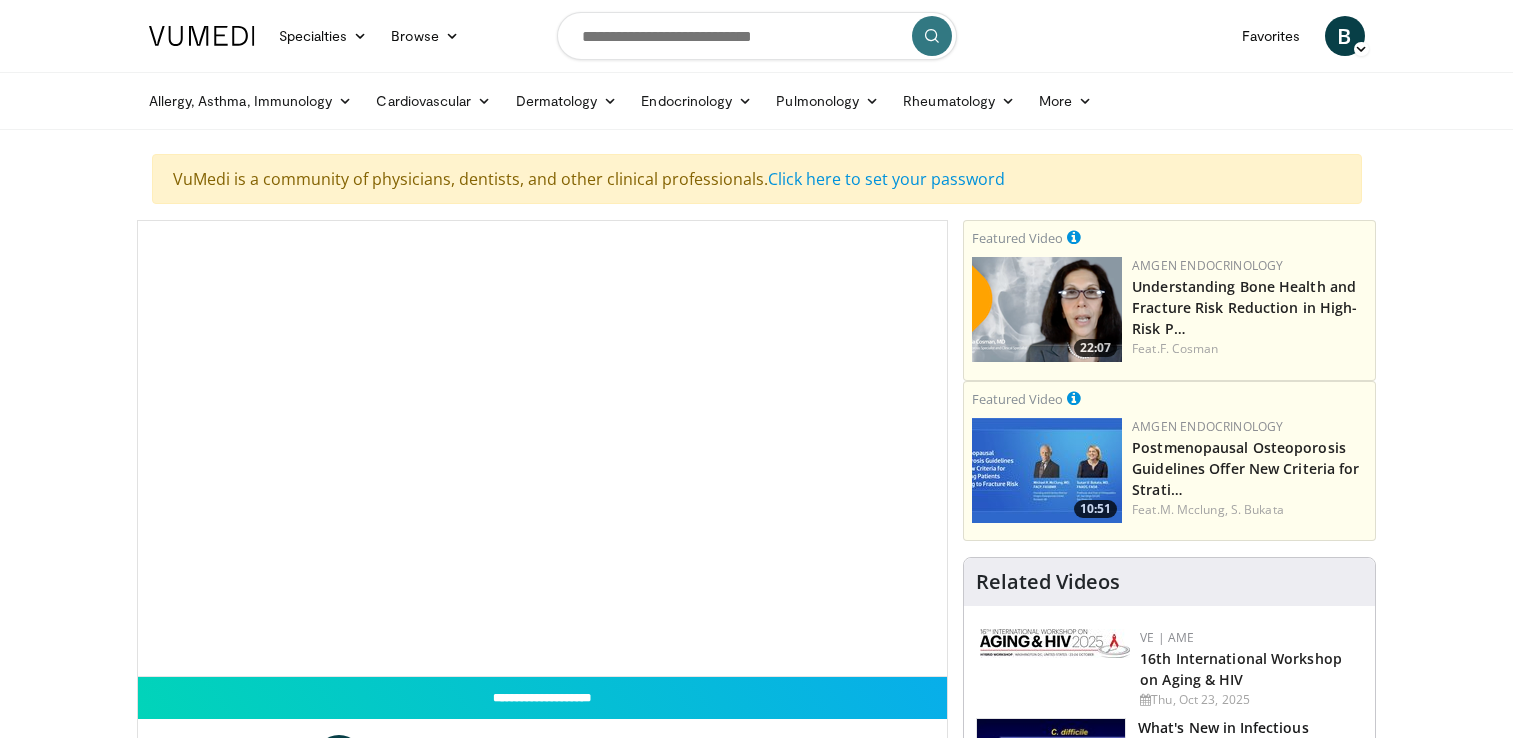 scroll, scrollTop: 0, scrollLeft: 0, axis: both 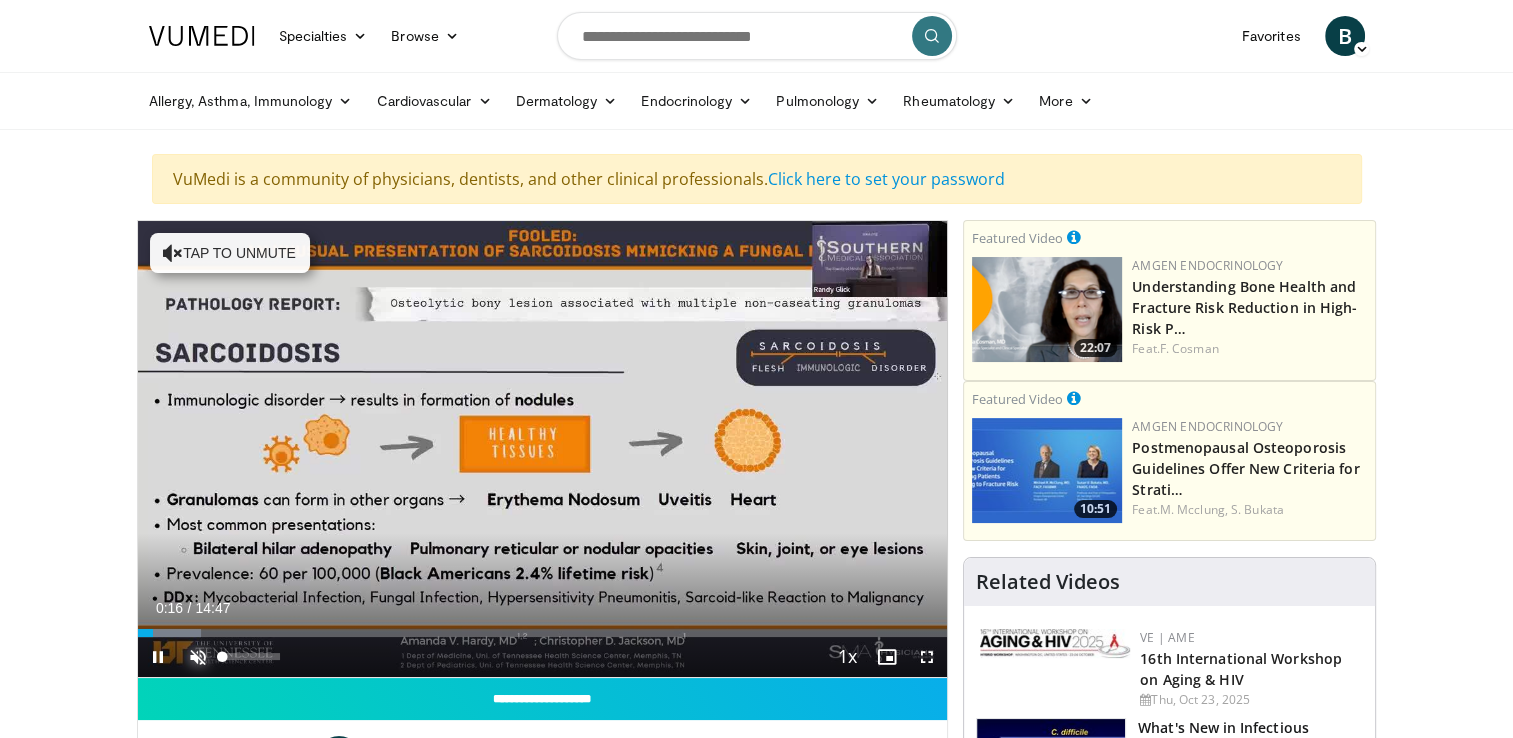 click at bounding box center [198, 657] 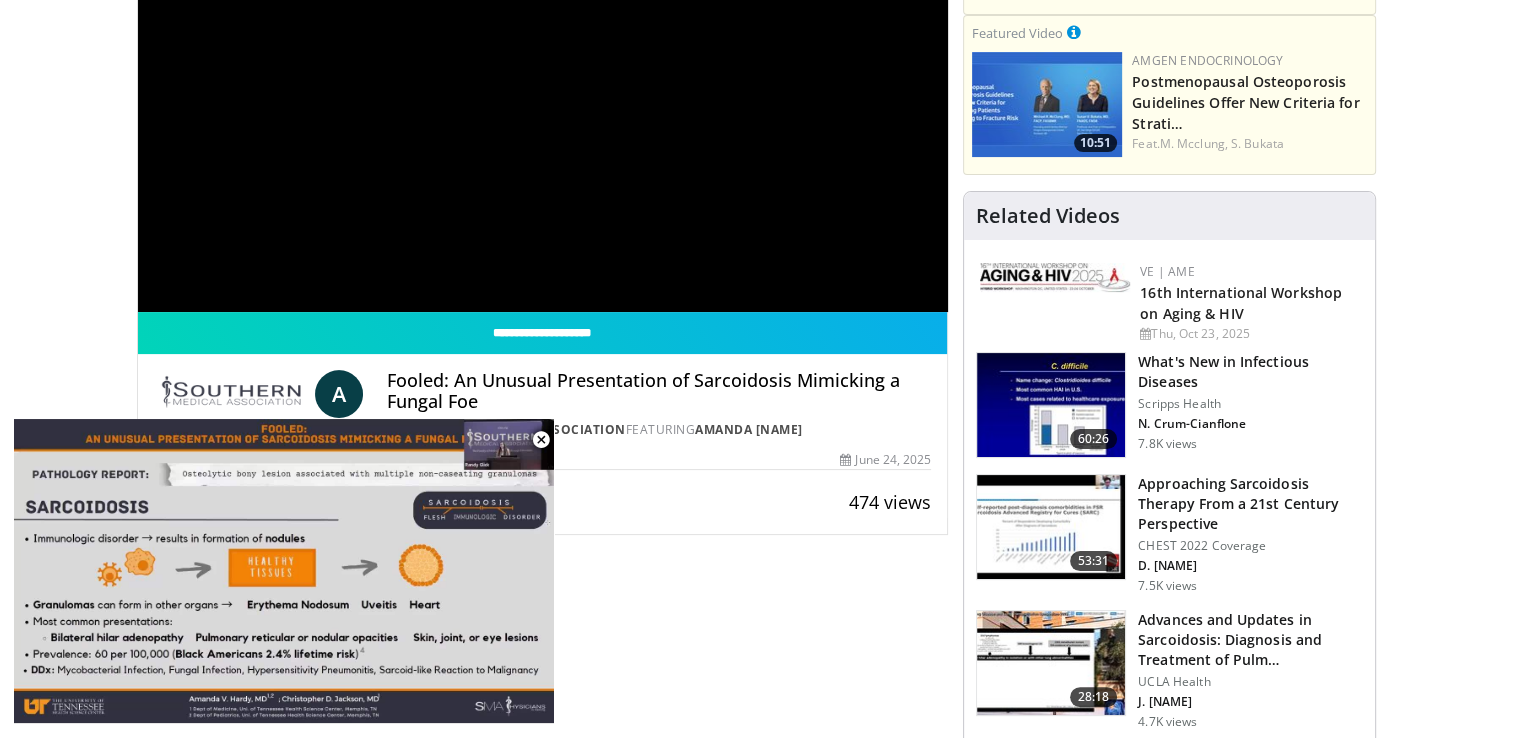 scroll, scrollTop: 500, scrollLeft: 0, axis: vertical 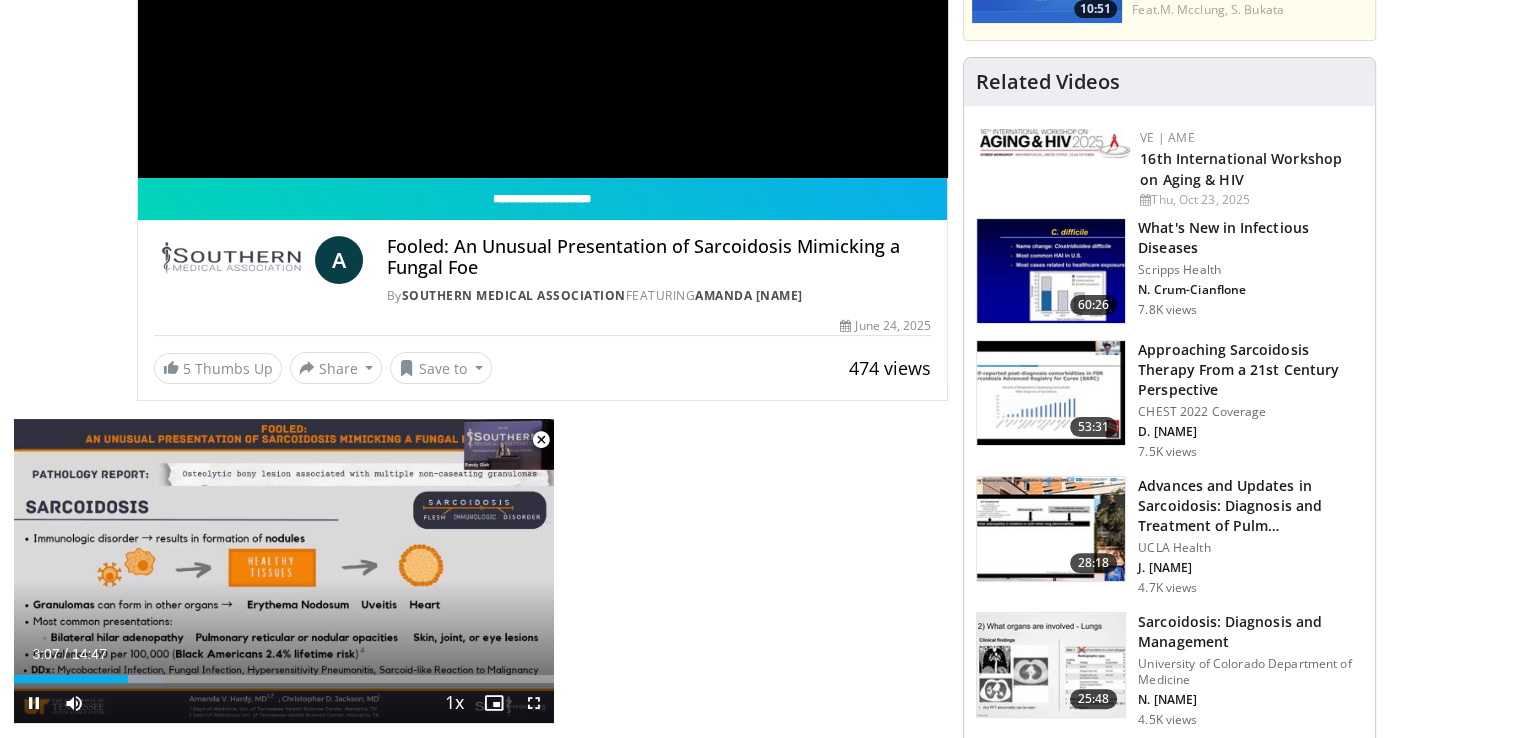click at bounding box center [541, 440] 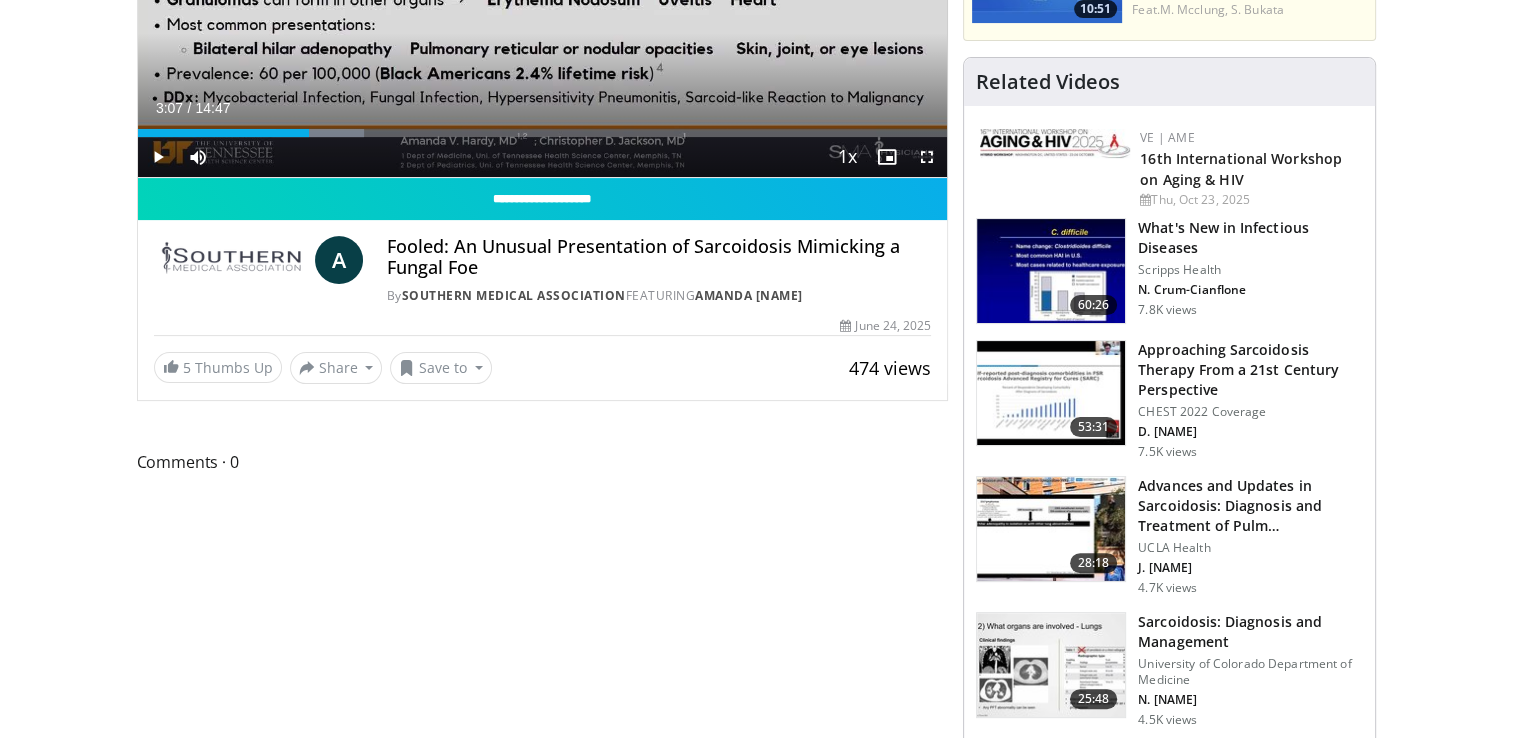 click on "**********" at bounding box center [550, 1315] 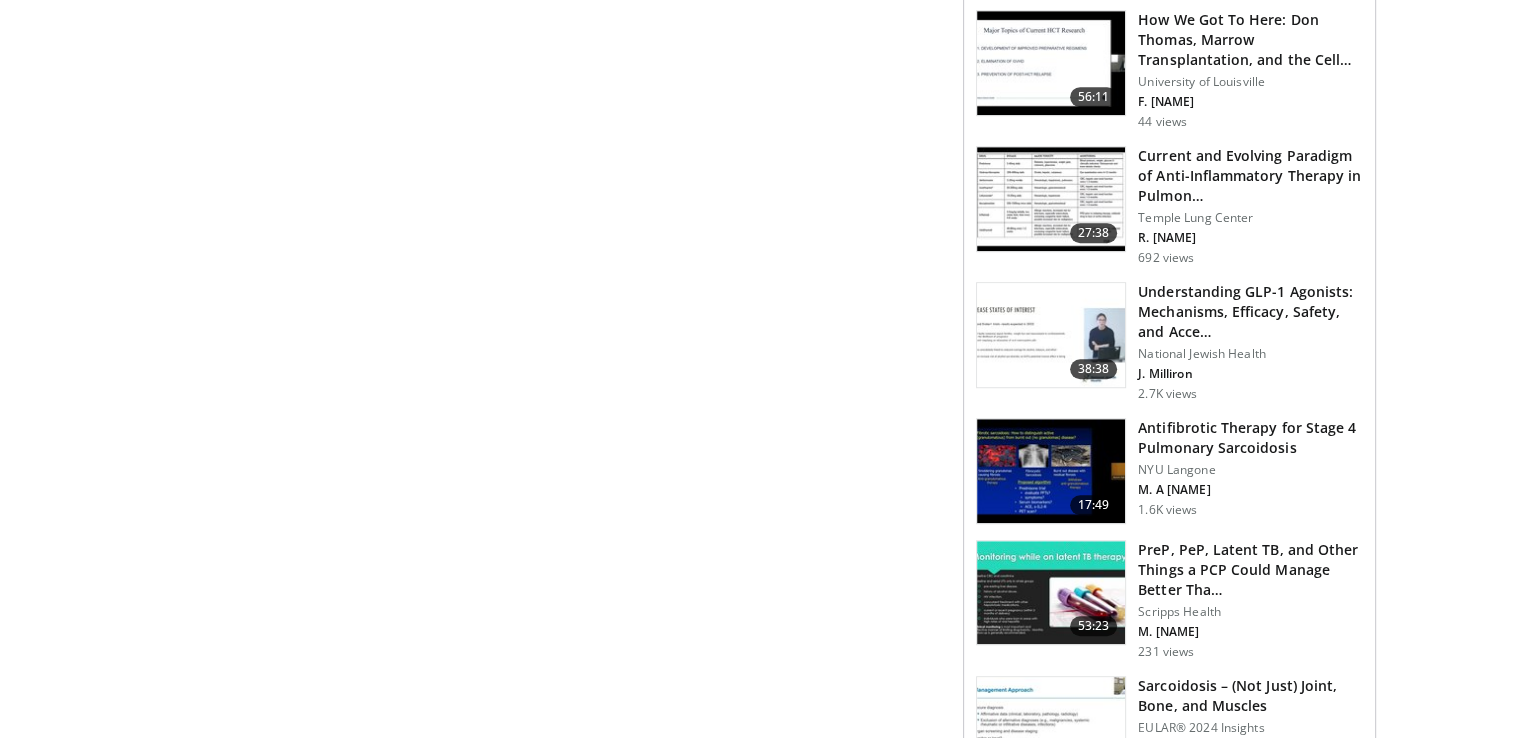 scroll, scrollTop: 1300, scrollLeft: 0, axis: vertical 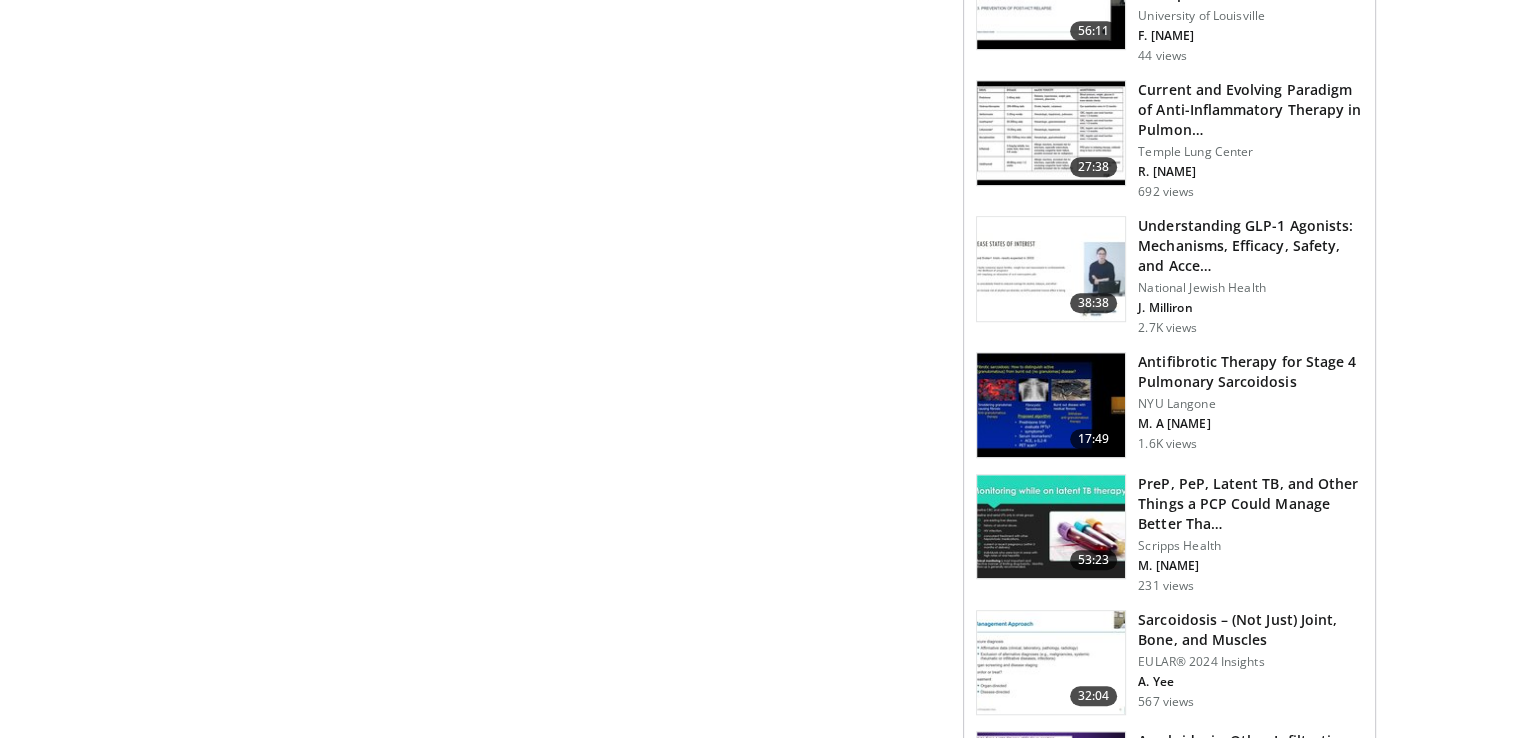 click at bounding box center [1051, 405] 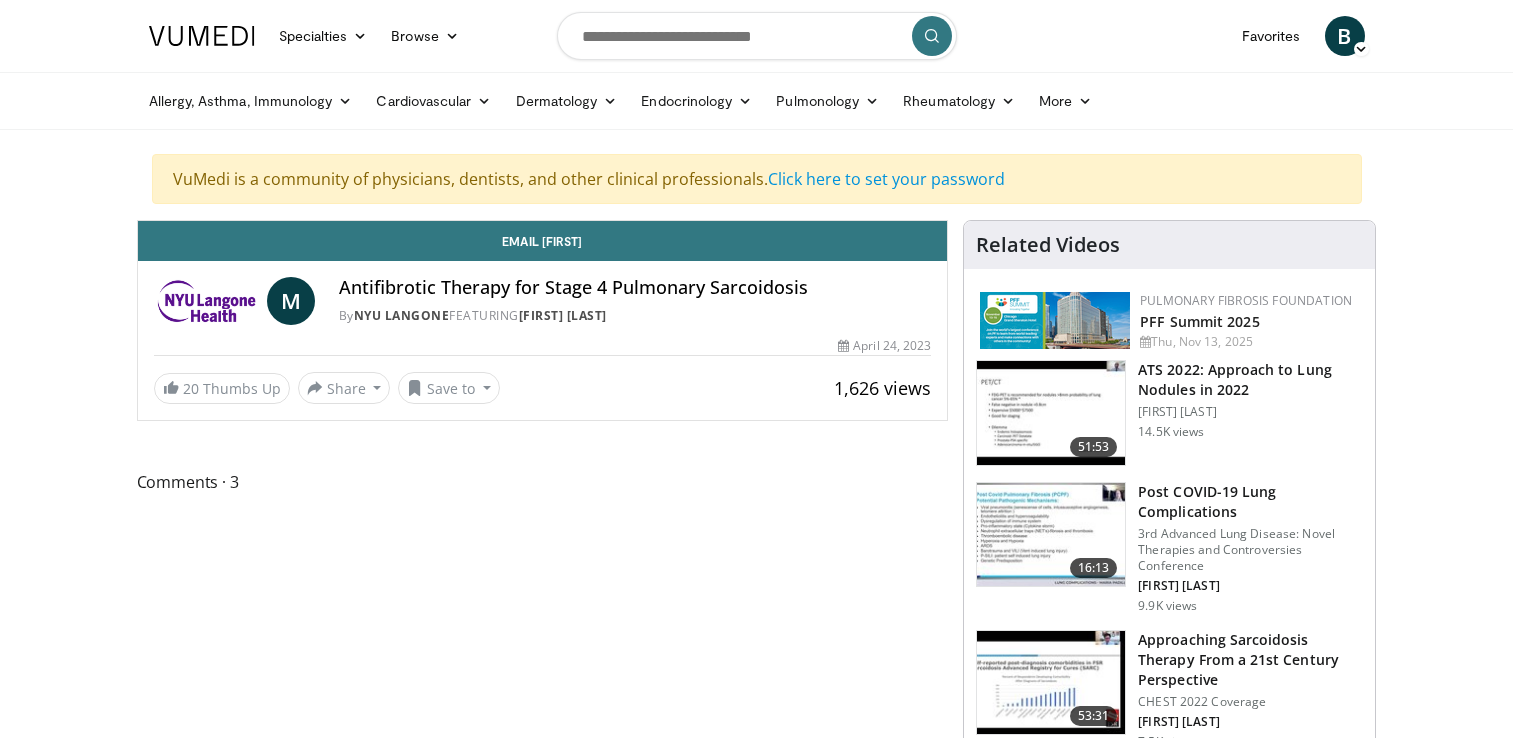 scroll, scrollTop: 0, scrollLeft: 0, axis: both 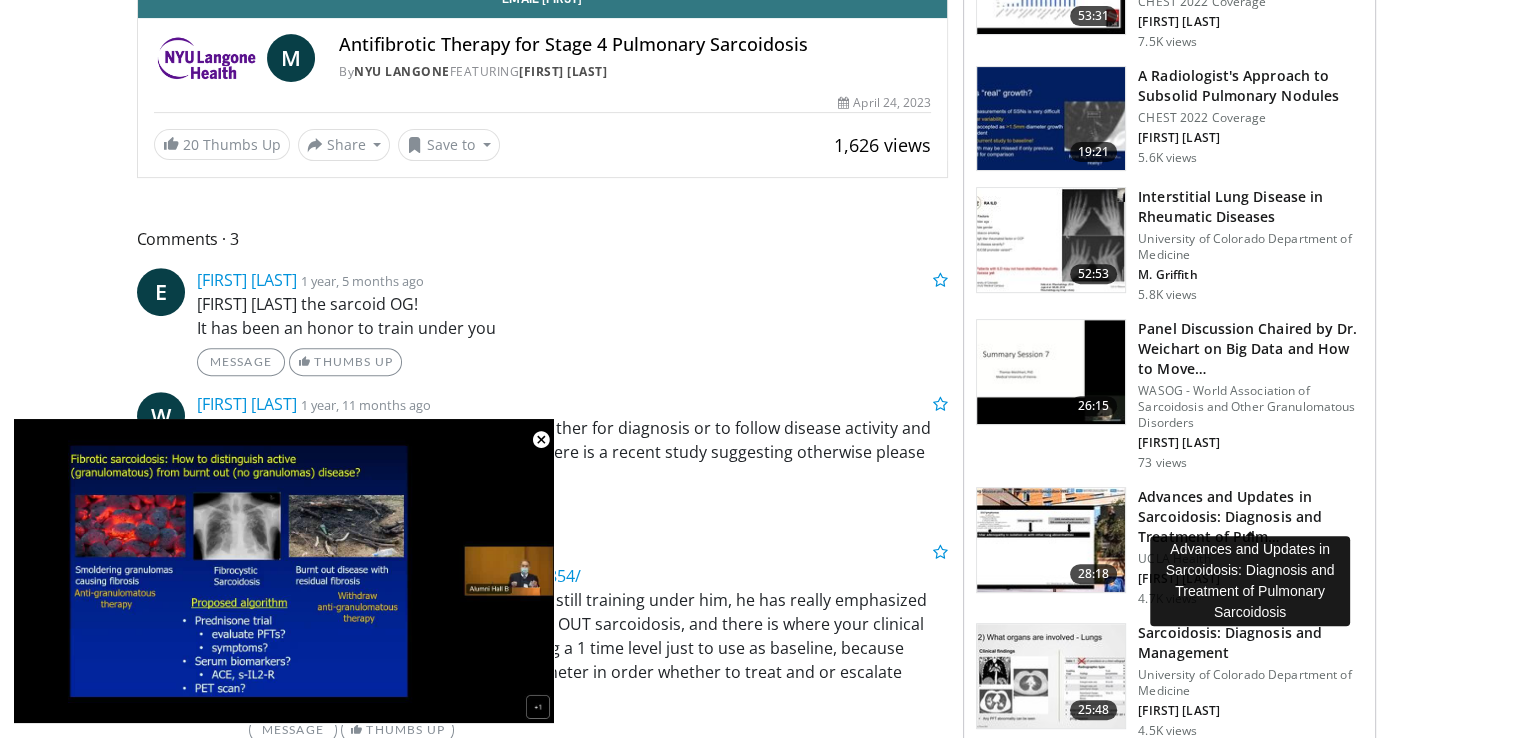 click on "Advances and Updates in Sarcoidosis: Diagnosis and Treatment of Pulm…" at bounding box center (1250, 517) 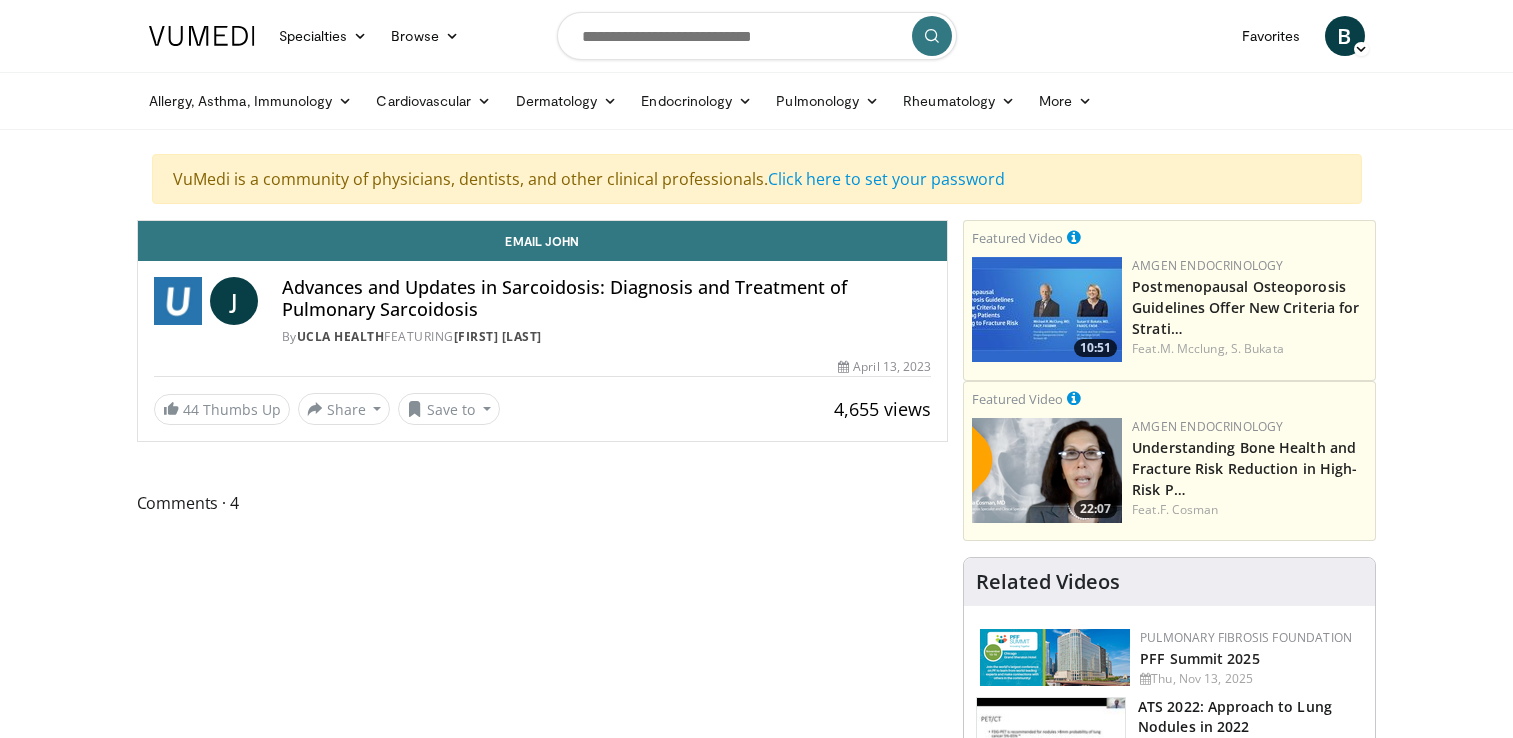 scroll, scrollTop: 0, scrollLeft: 0, axis: both 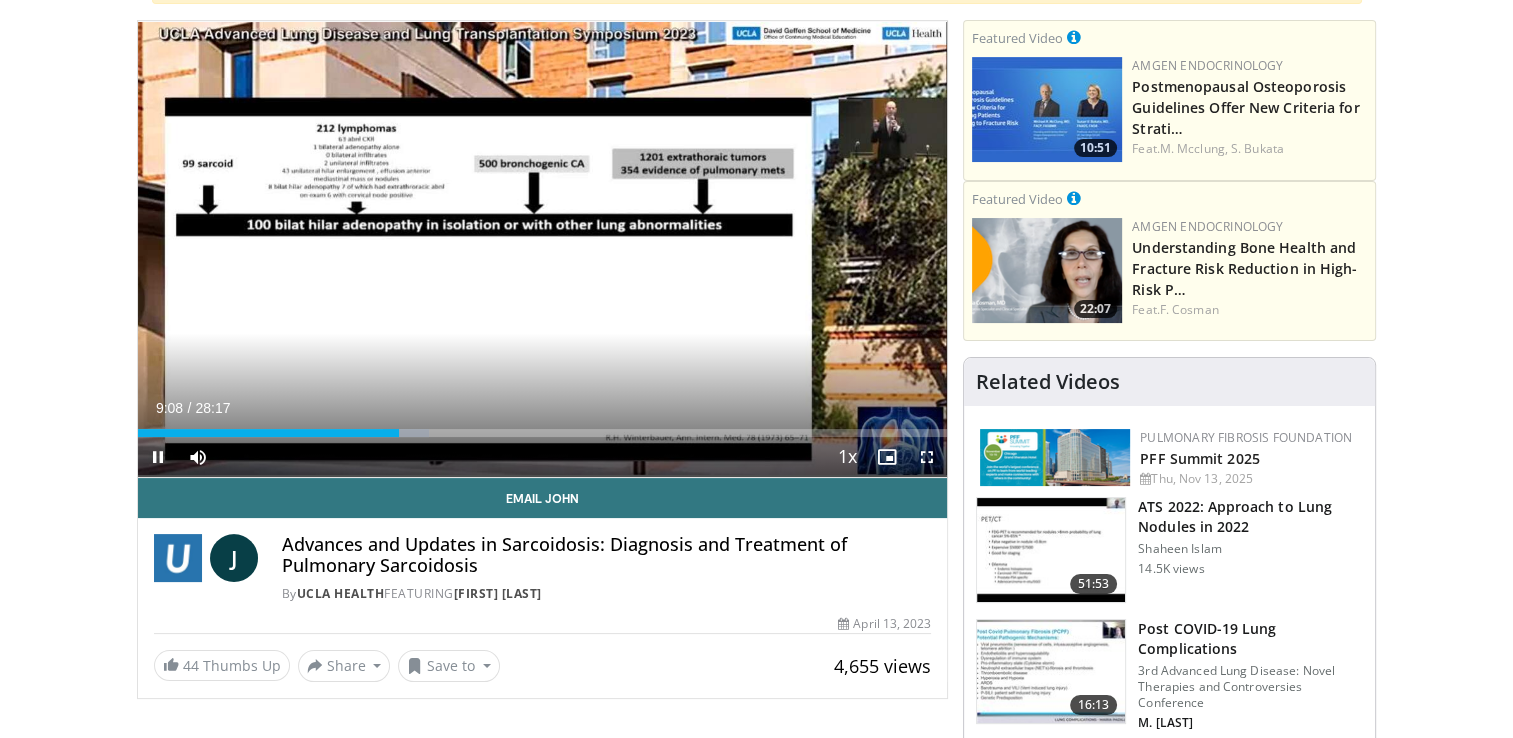 click on "**********" at bounding box center (543, 249) 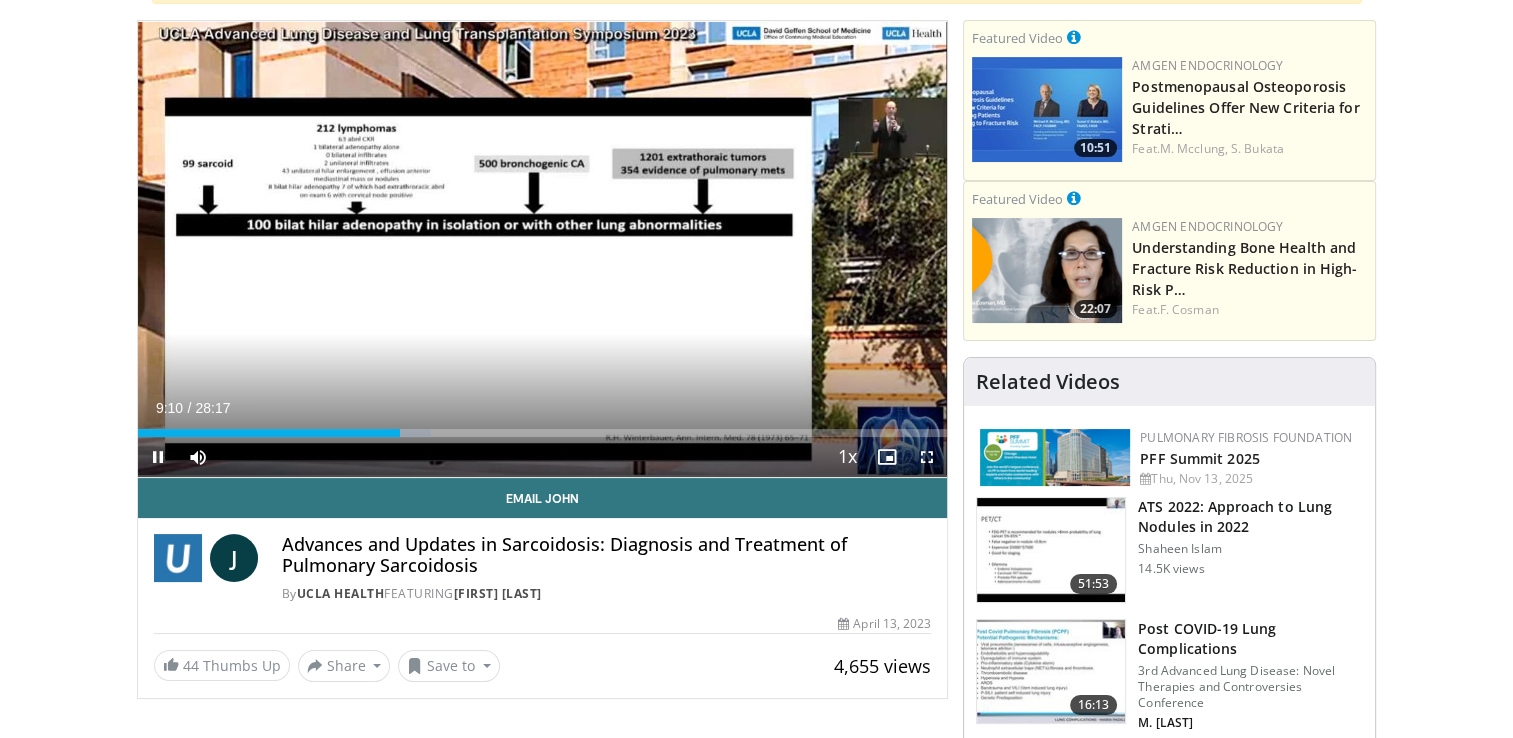 click on "Loaded :  36.24% 09:10 07:30" at bounding box center [543, 427] 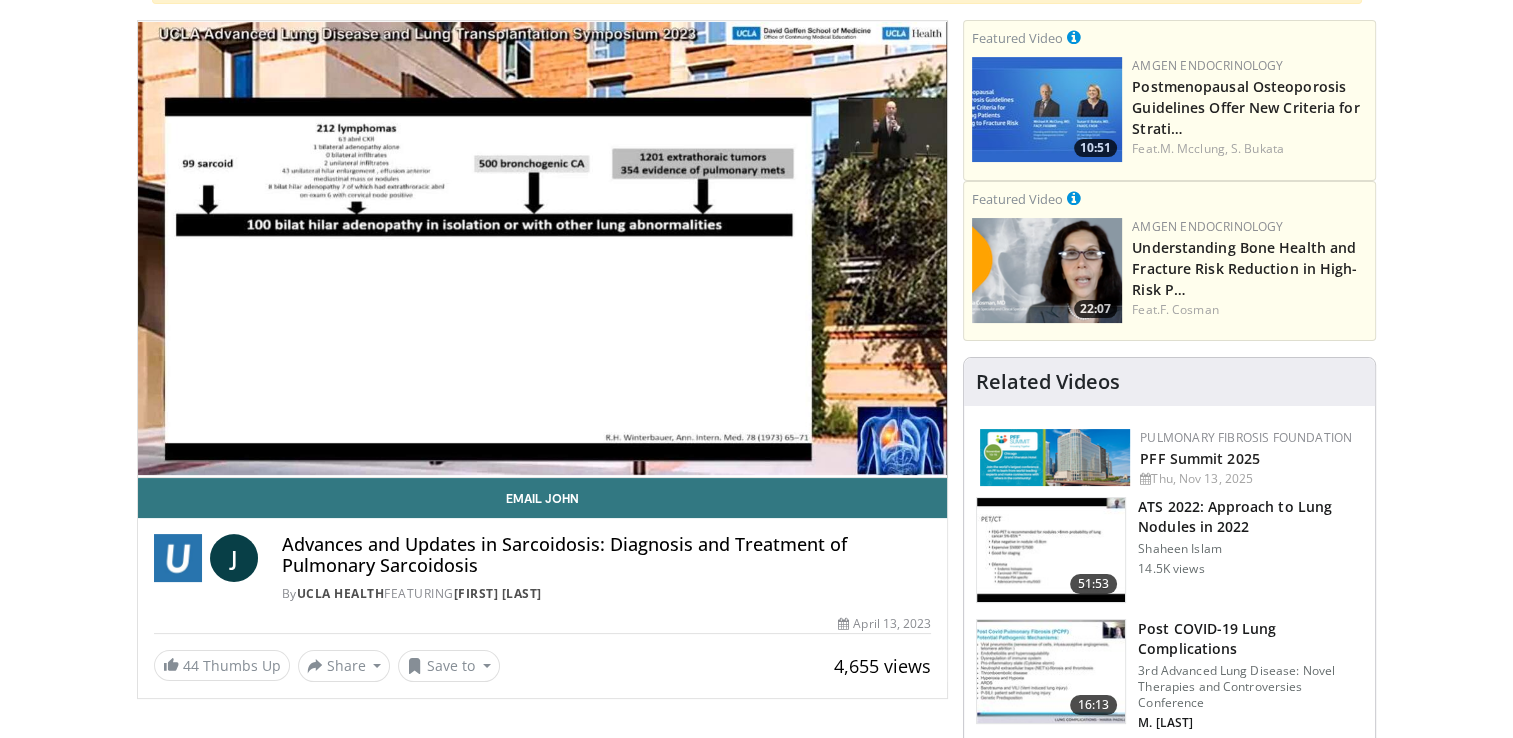 click on "10 seconds
Tap to unmute" at bounding box center (543, 249) 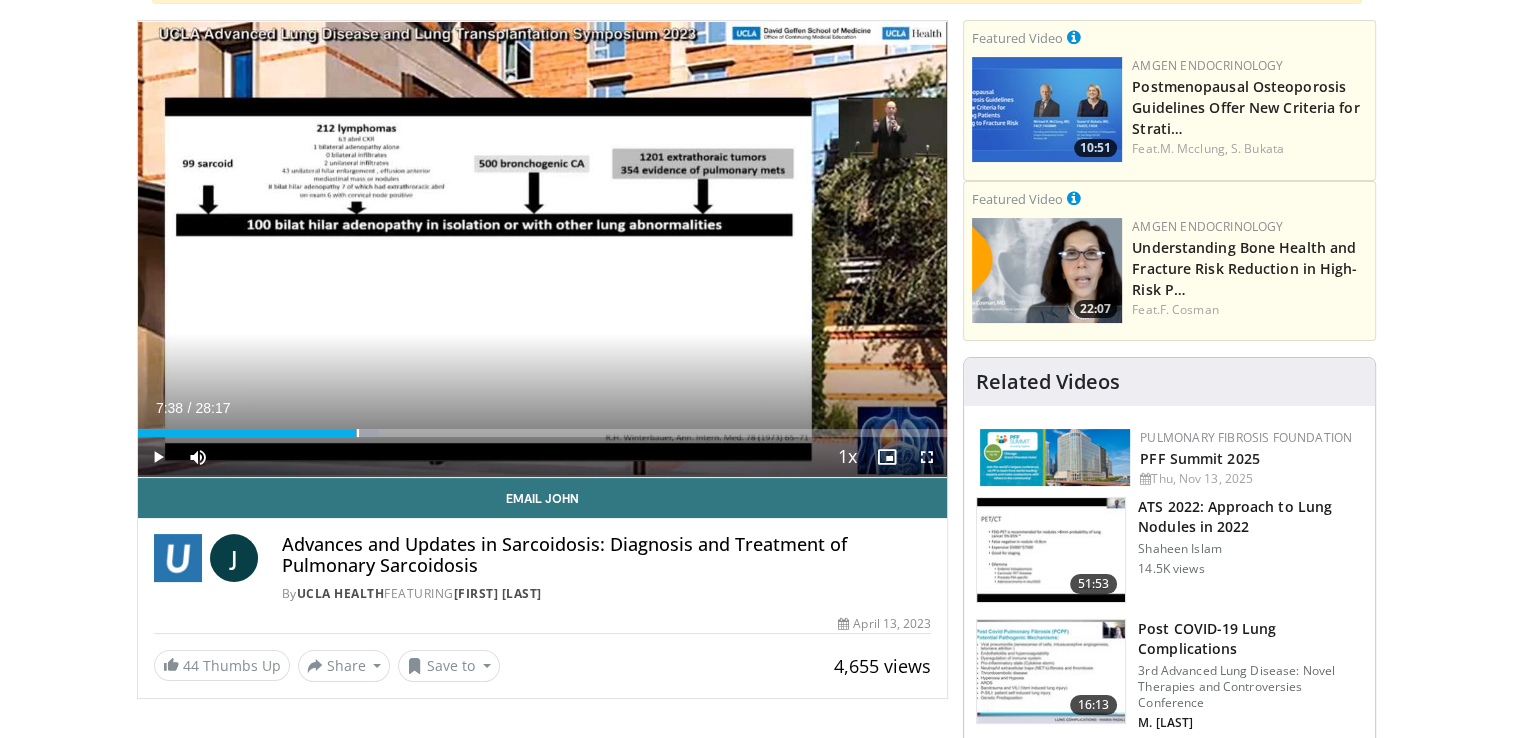 click on "Loaded :  29.81% 07:34 07:38" at bounding box center (543, 427) 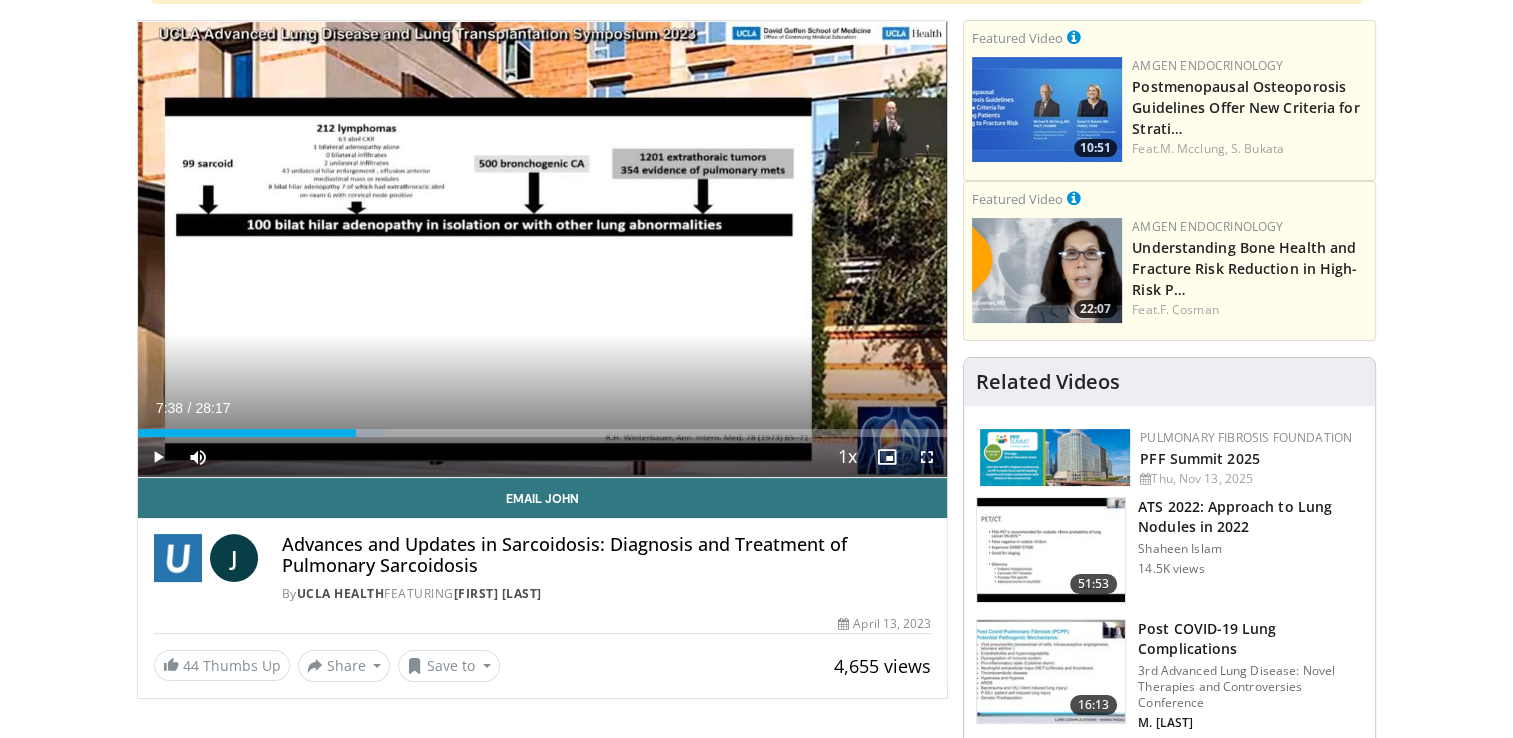 click on "10 seconds
Tap to unmute" at bounding box center [543, 249] 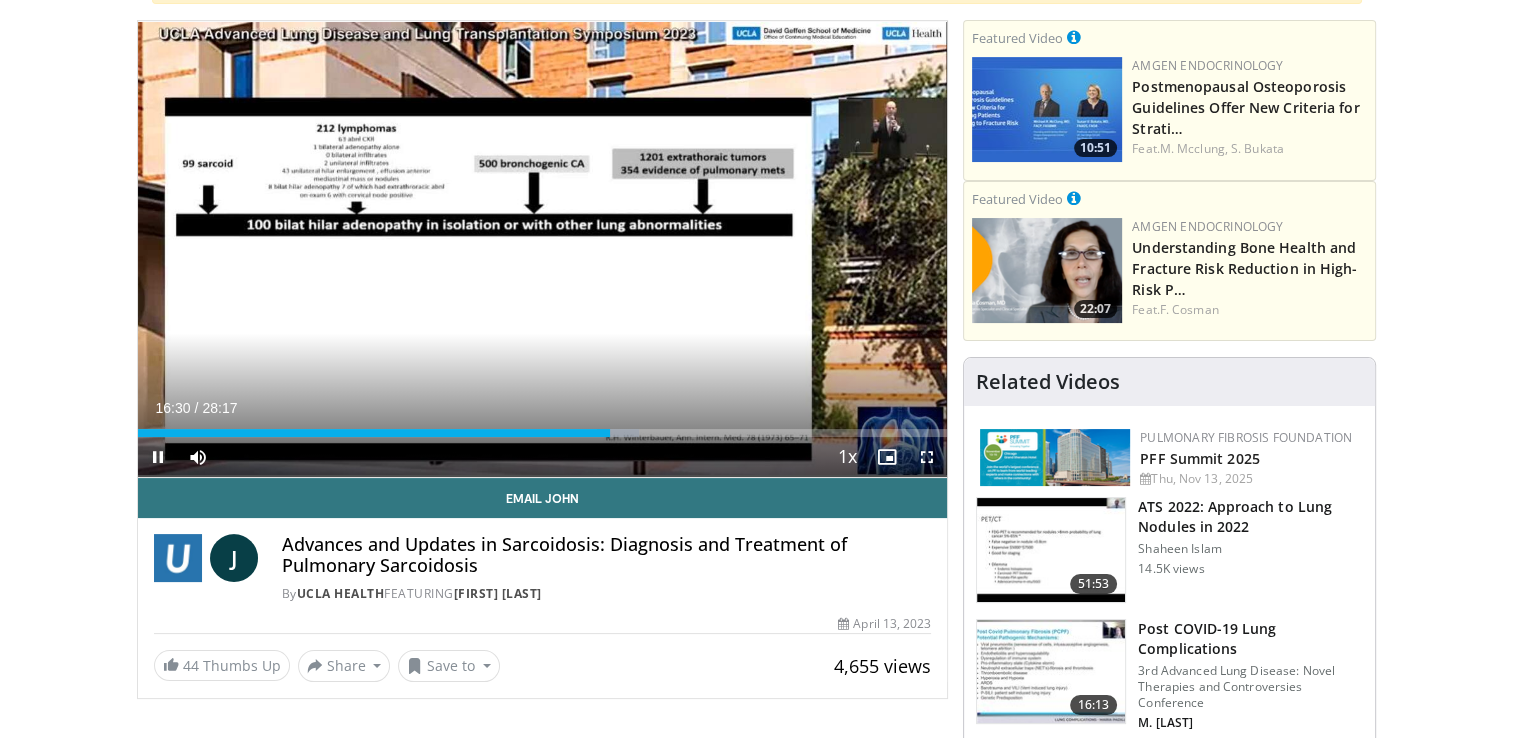 click on "16:30" at bounding box center (374, 433) 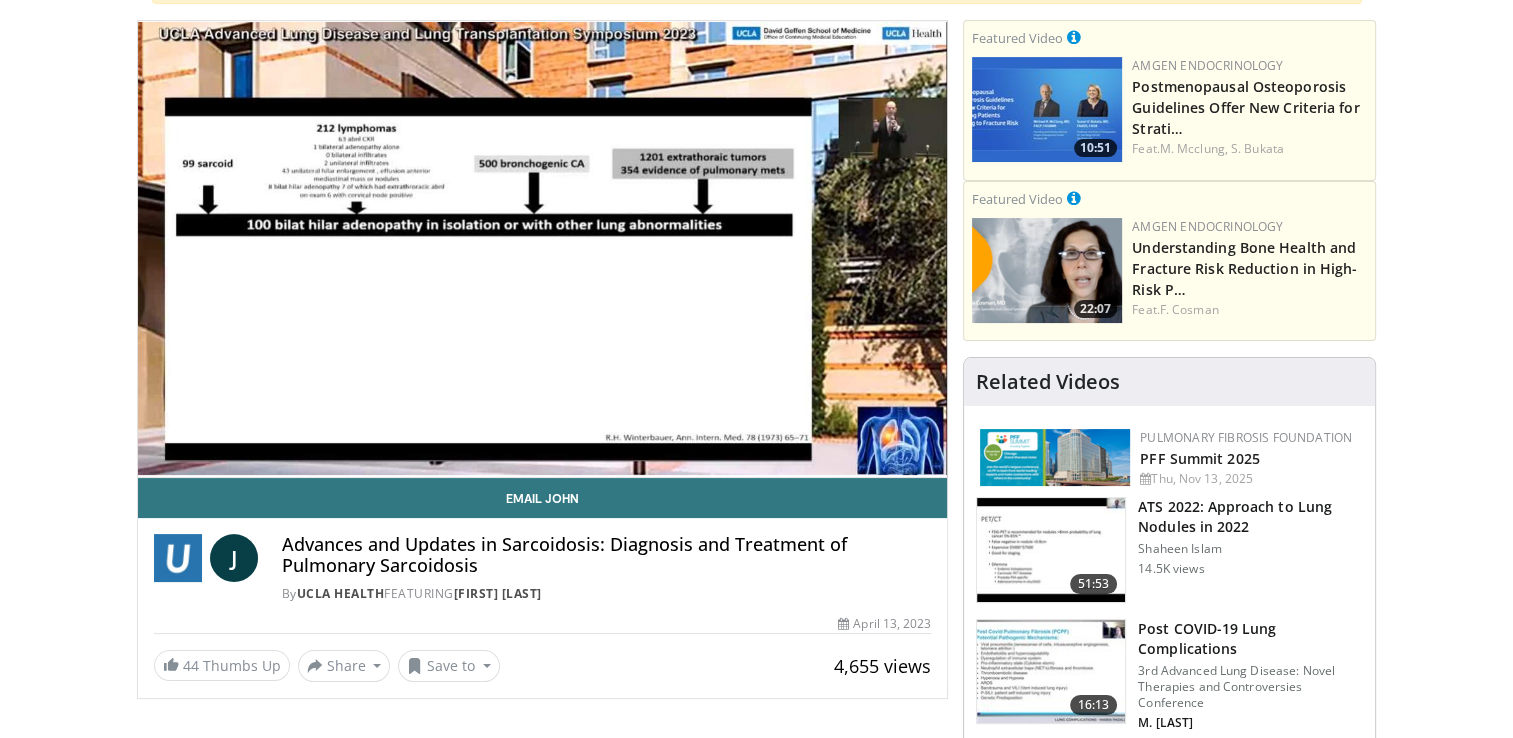 click on "ATS 2022: Approach to Lung Nodules in 2022" at bounding box center (1250, 517) 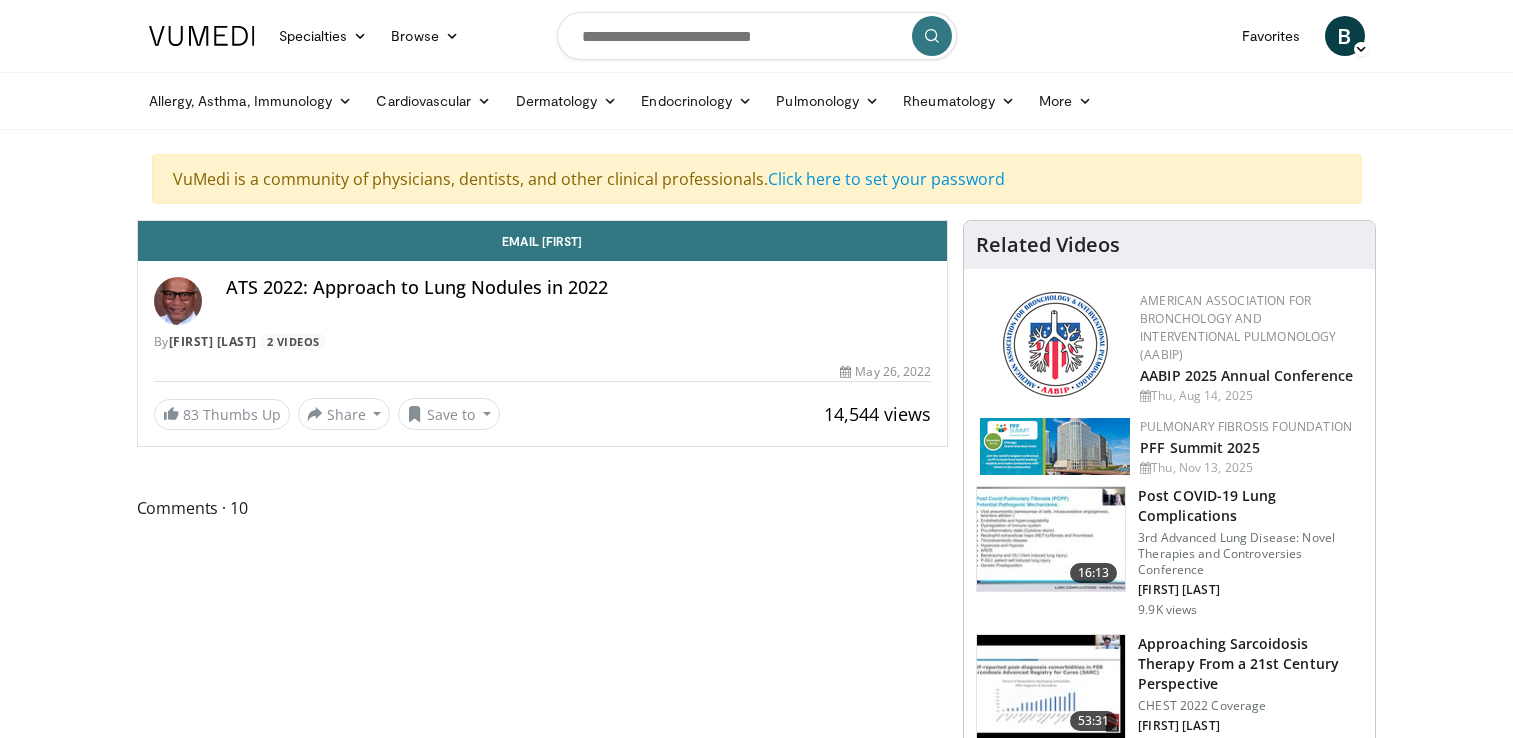 scroll, scrollTop: 0, scrollLeft: 0, axis: both 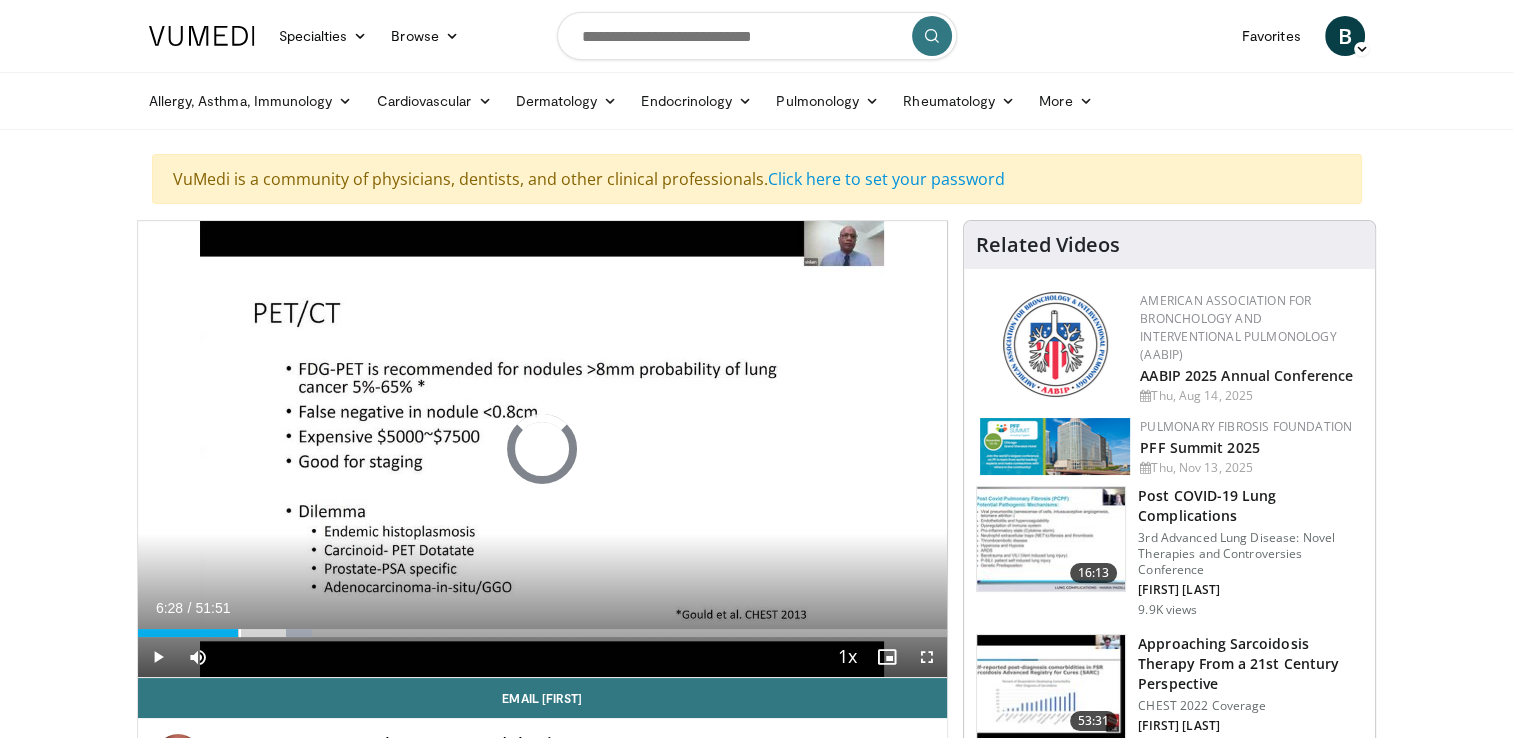 click on "Loaded :  21.50% 06:28 06:28" at bounding box center (543, 633) 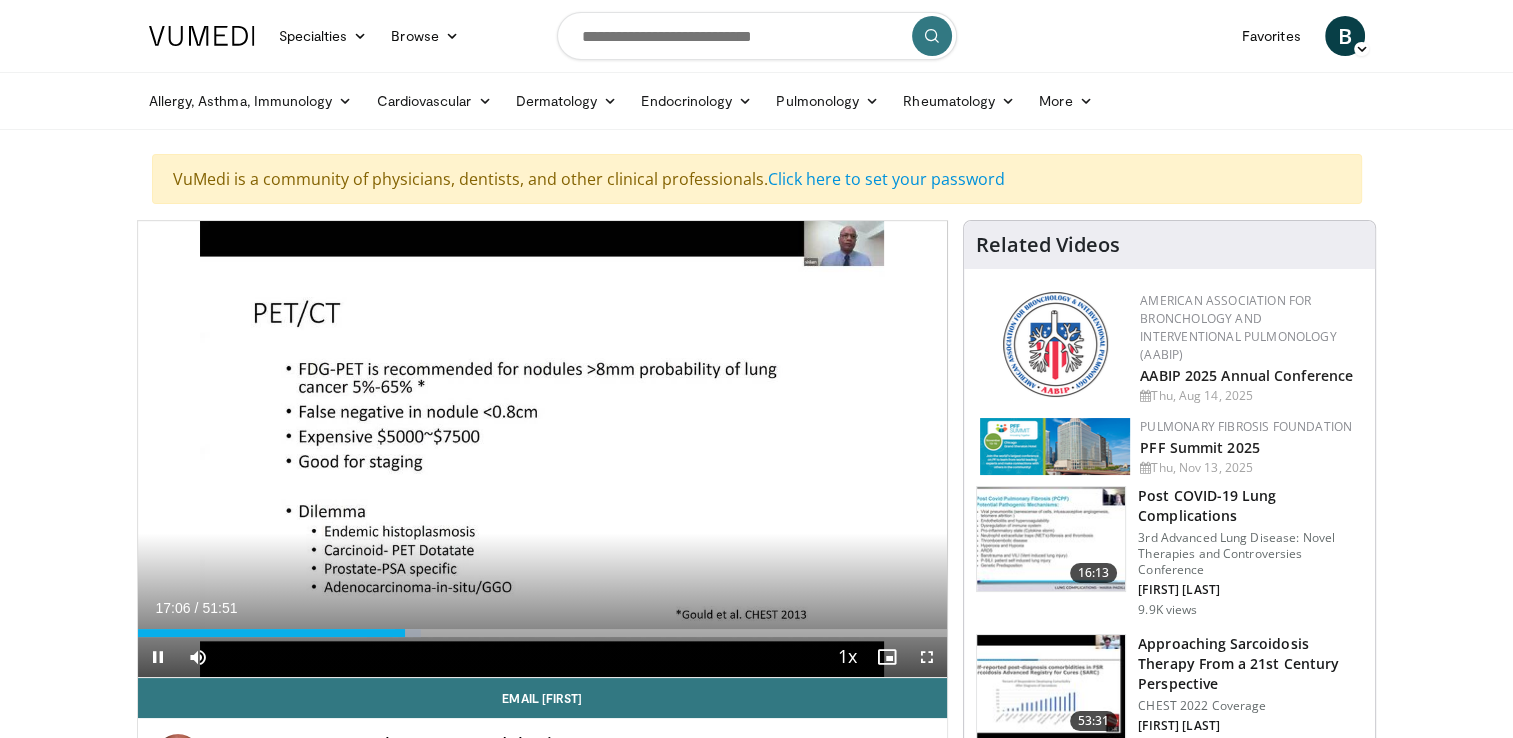 click on "Loaded :  34.97% 17:06 16:38" at bounding box center [543, 633] 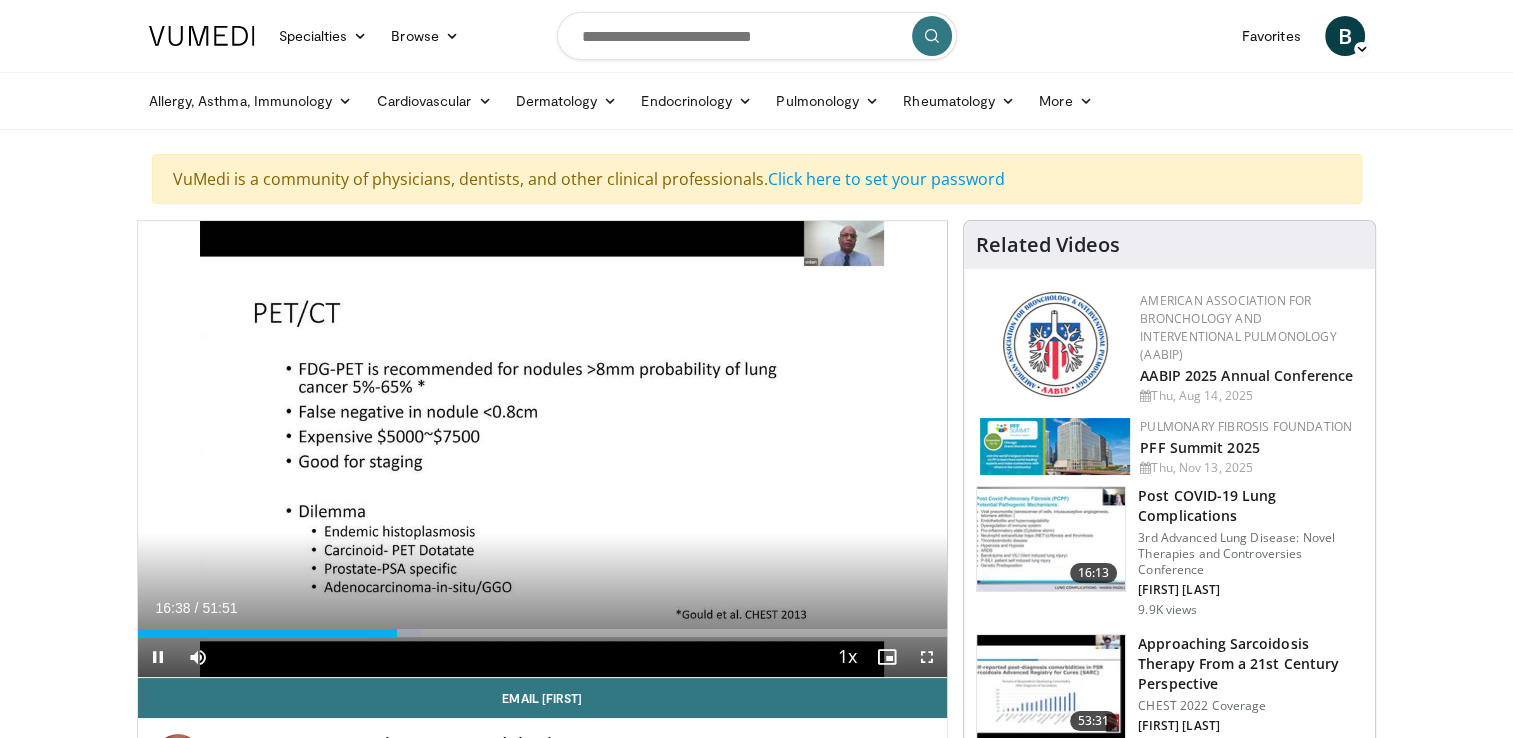 click at bounding box center [407, 633] 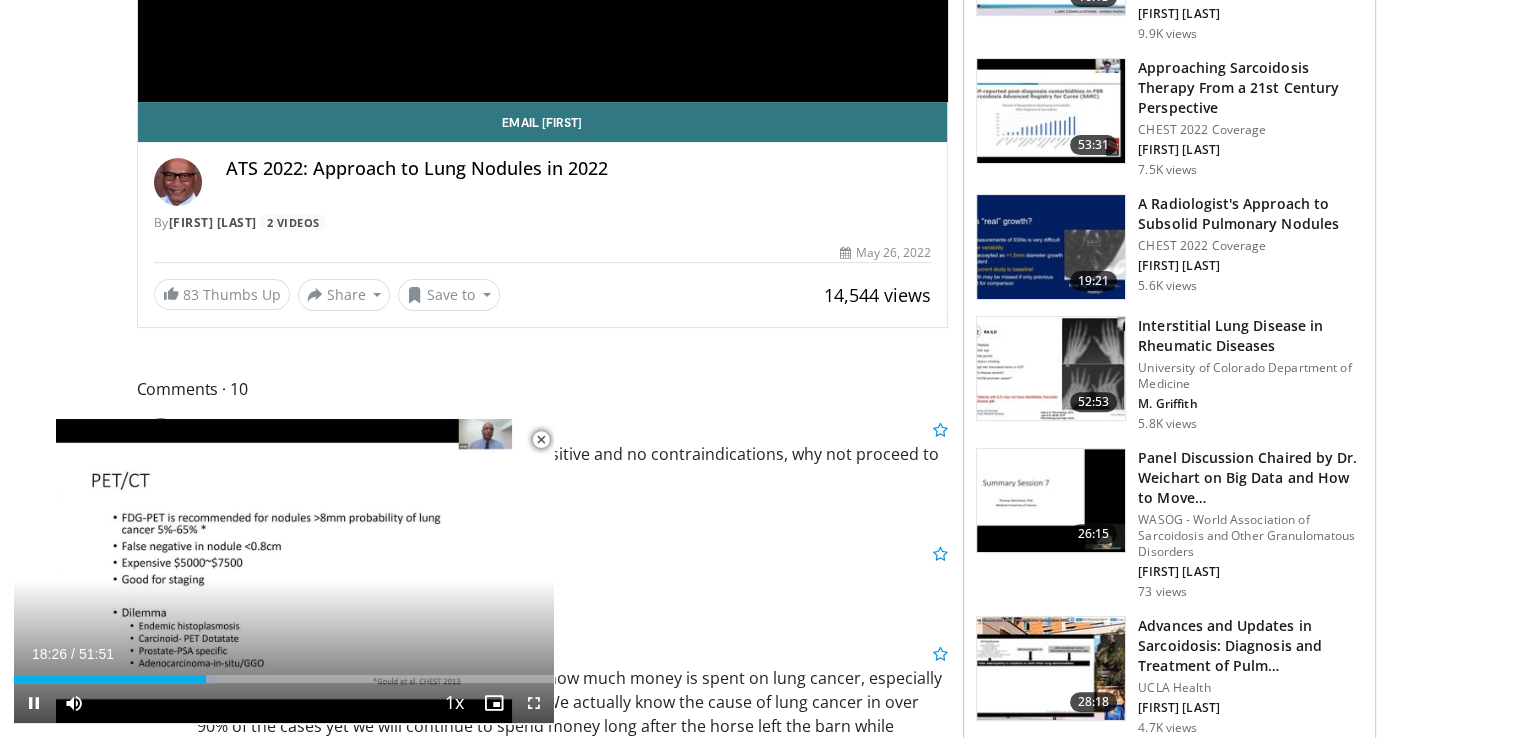 scroll, scrollTop: 700, scrollLeft: 0, axis: vertical 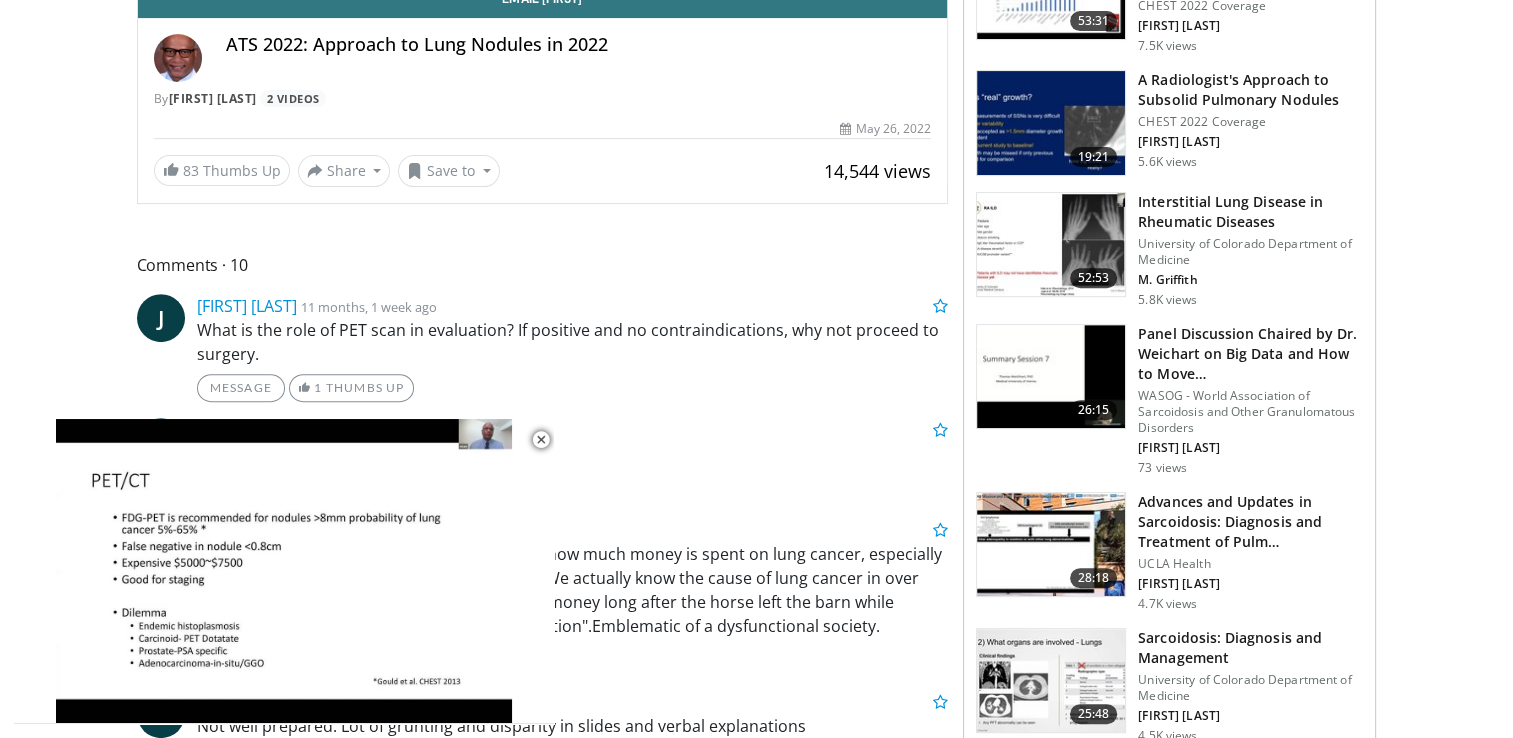click on "Sarcoidosis: Diagnosis and Management" at bounding box center [1250, 648] 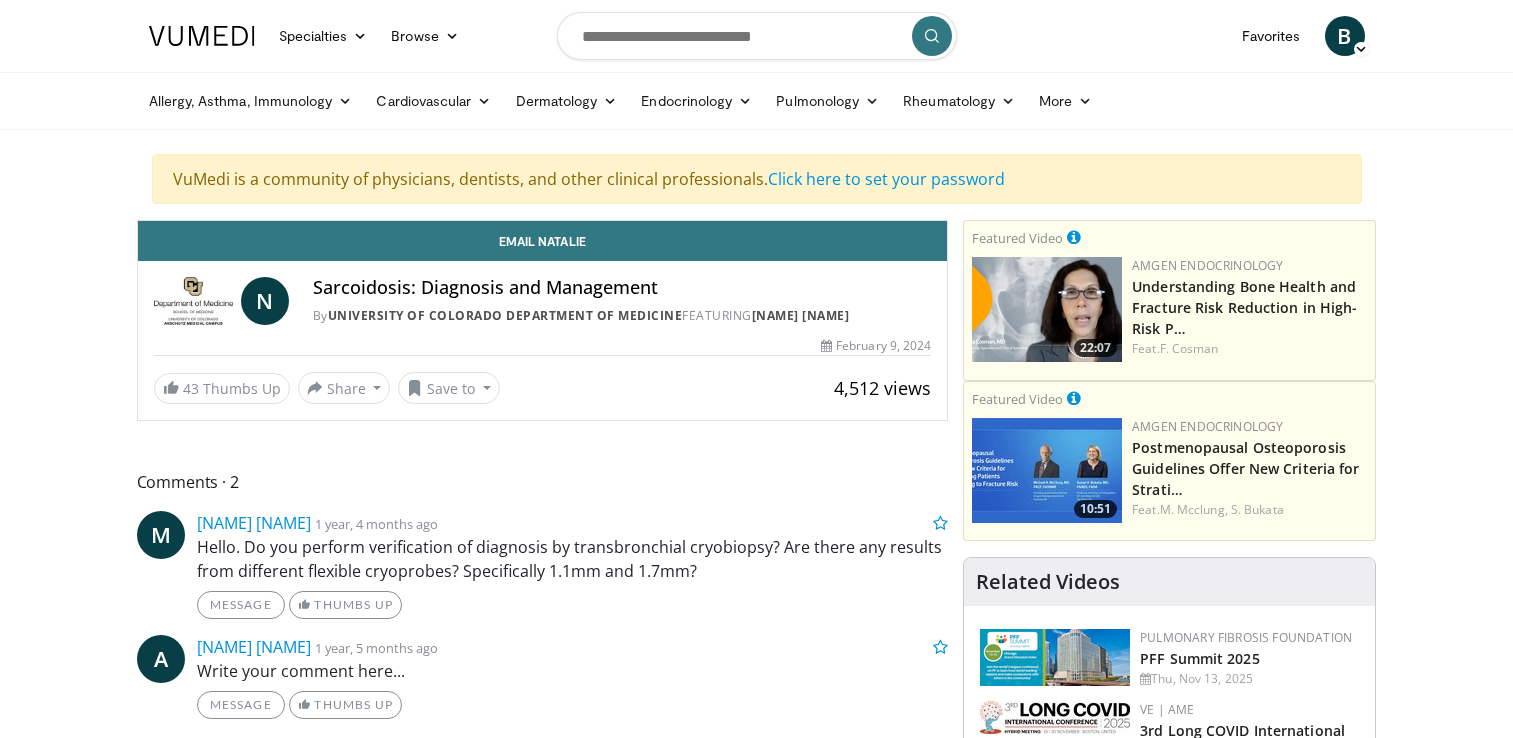 scroll, scrollTop: 0, scrollLeft: 0, axis: both 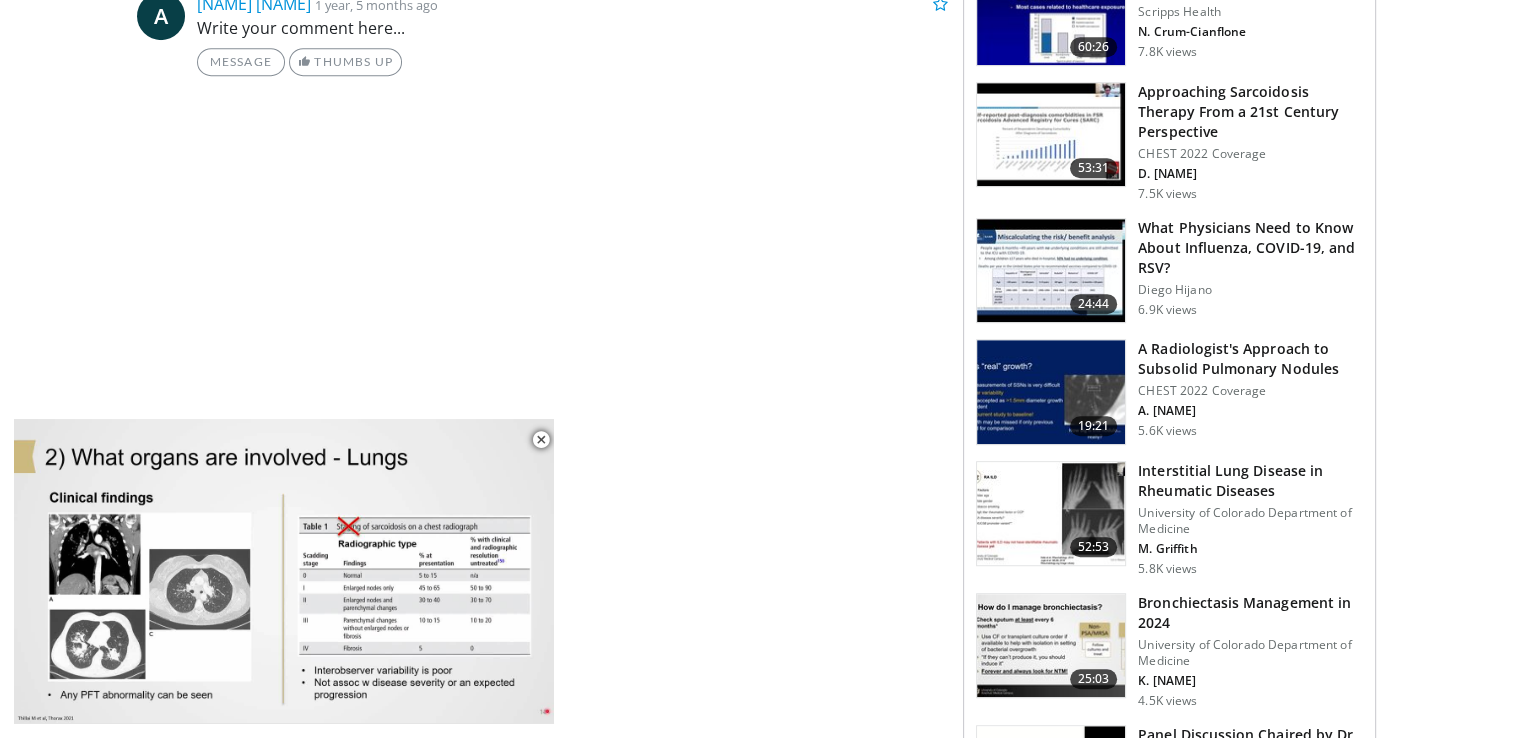 click on "Interstitial Lung Disease in Rheumatic Diseases" at bounding box center [1250, 481] 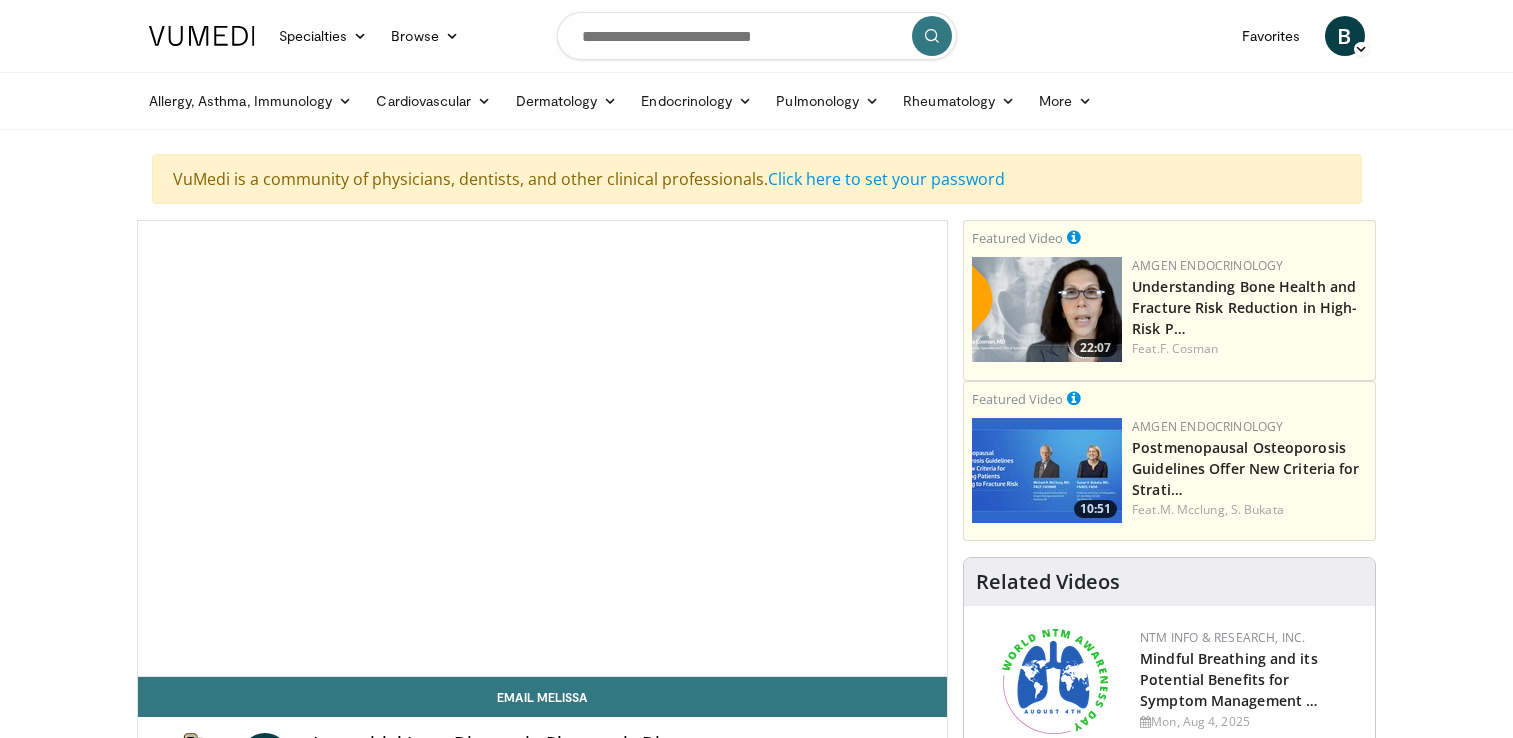 scroll, scrollTop: 0, scrollLeft: 0, axis: both 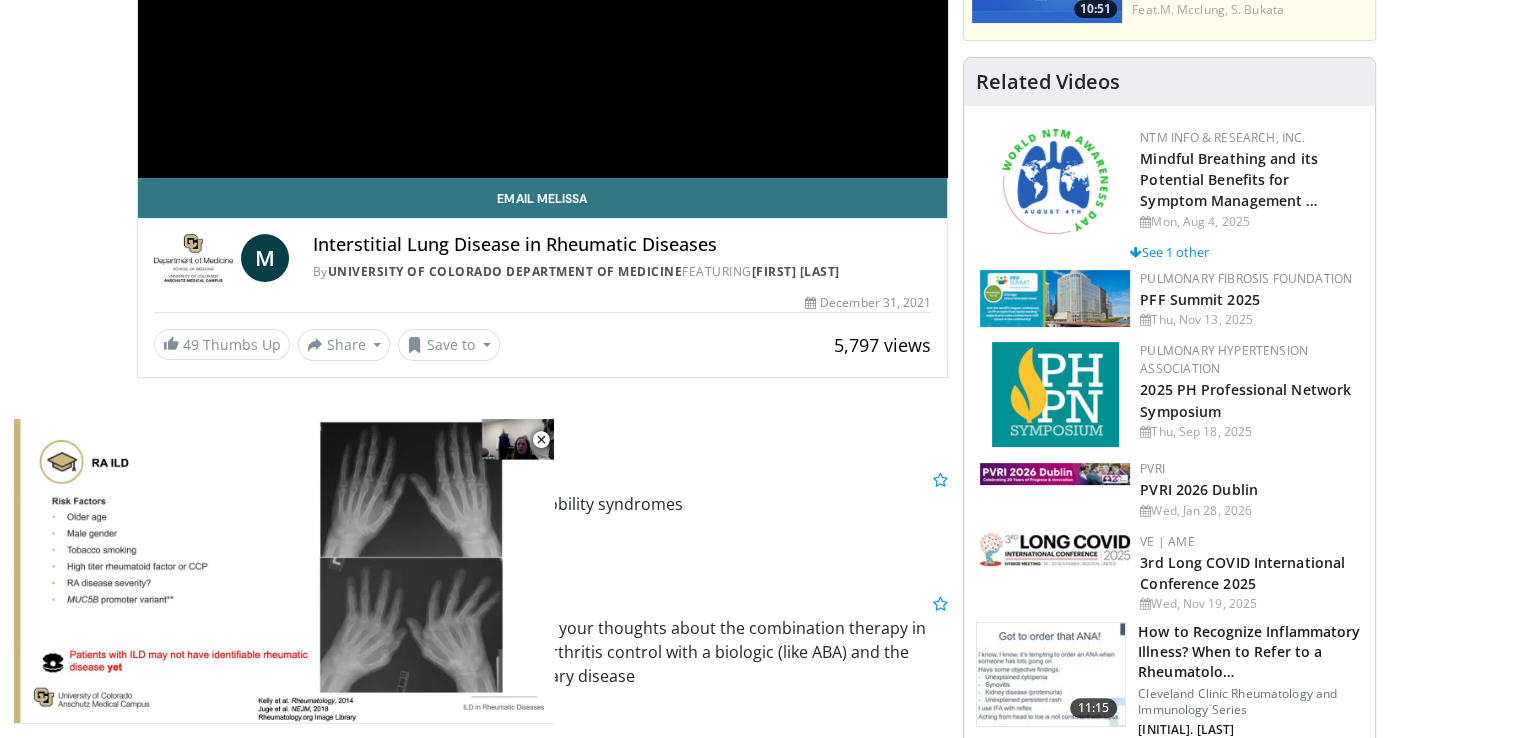 click on "Thanks Elizabeth for the nice overview of hypermobility syndromes Robert McArthurMD" at bounding box center (573, 516) 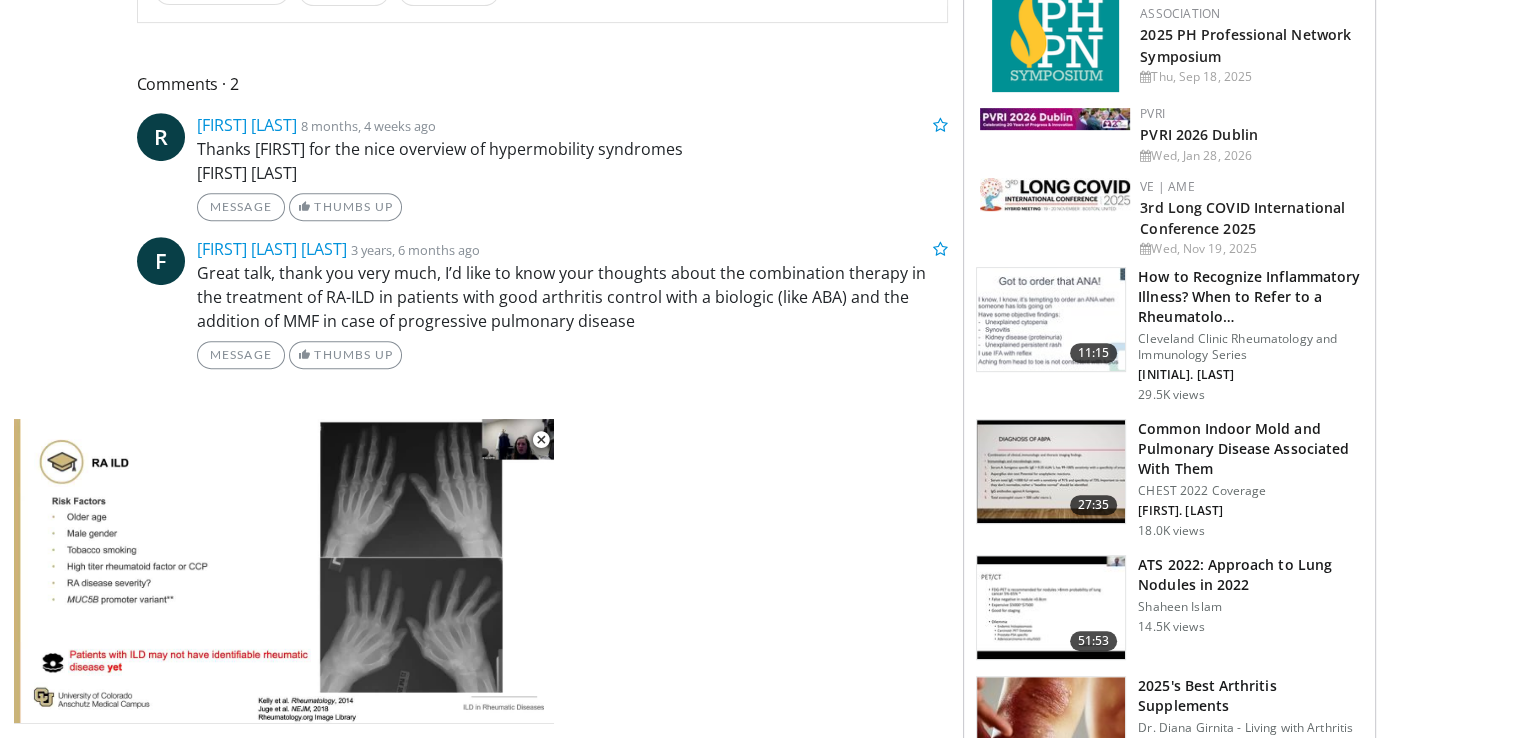 scroll, scrollTop: 900, scrollLeft: 0, axis: vertical 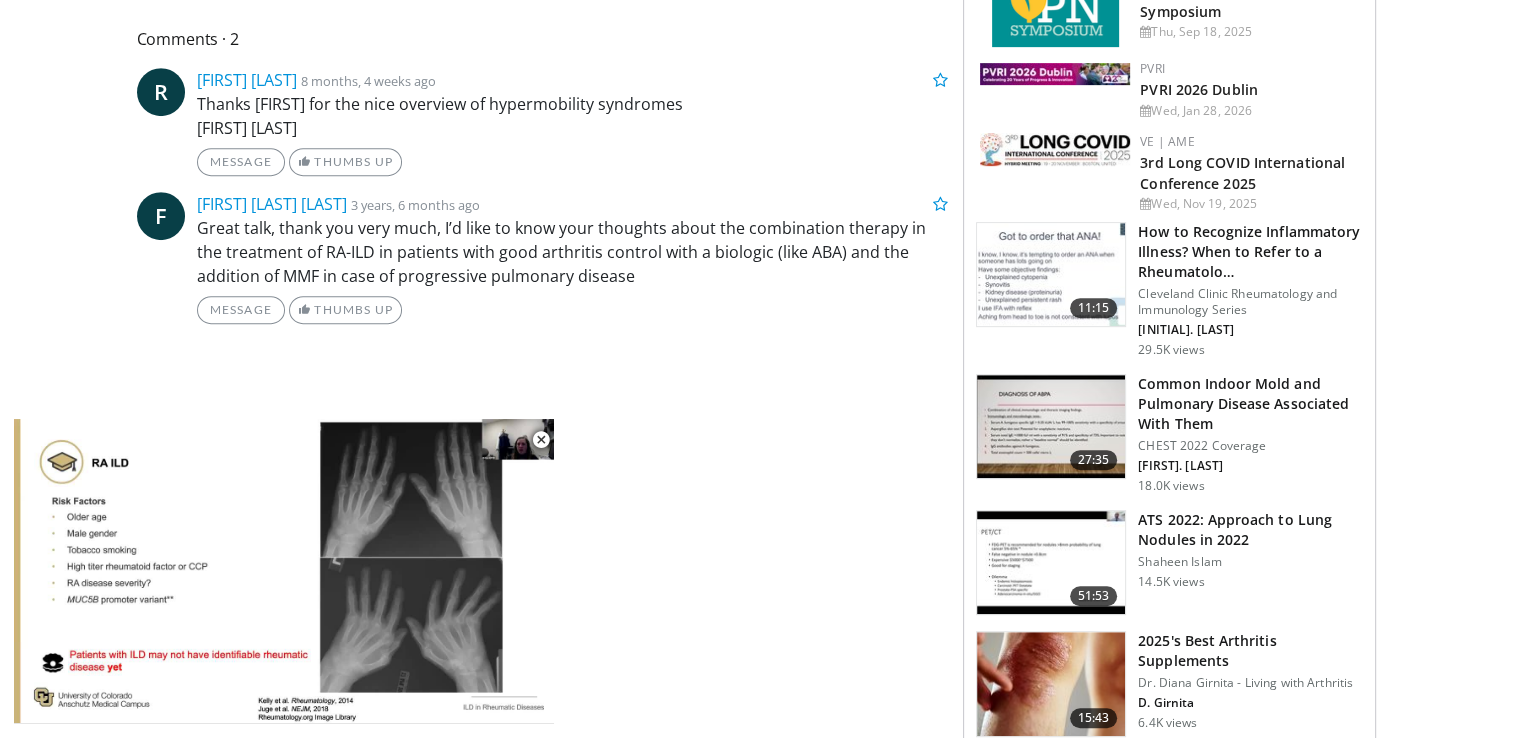 click on "ATS 2022: Approach to Lung Nodules in 2022" at bounding box center [1250, 530] 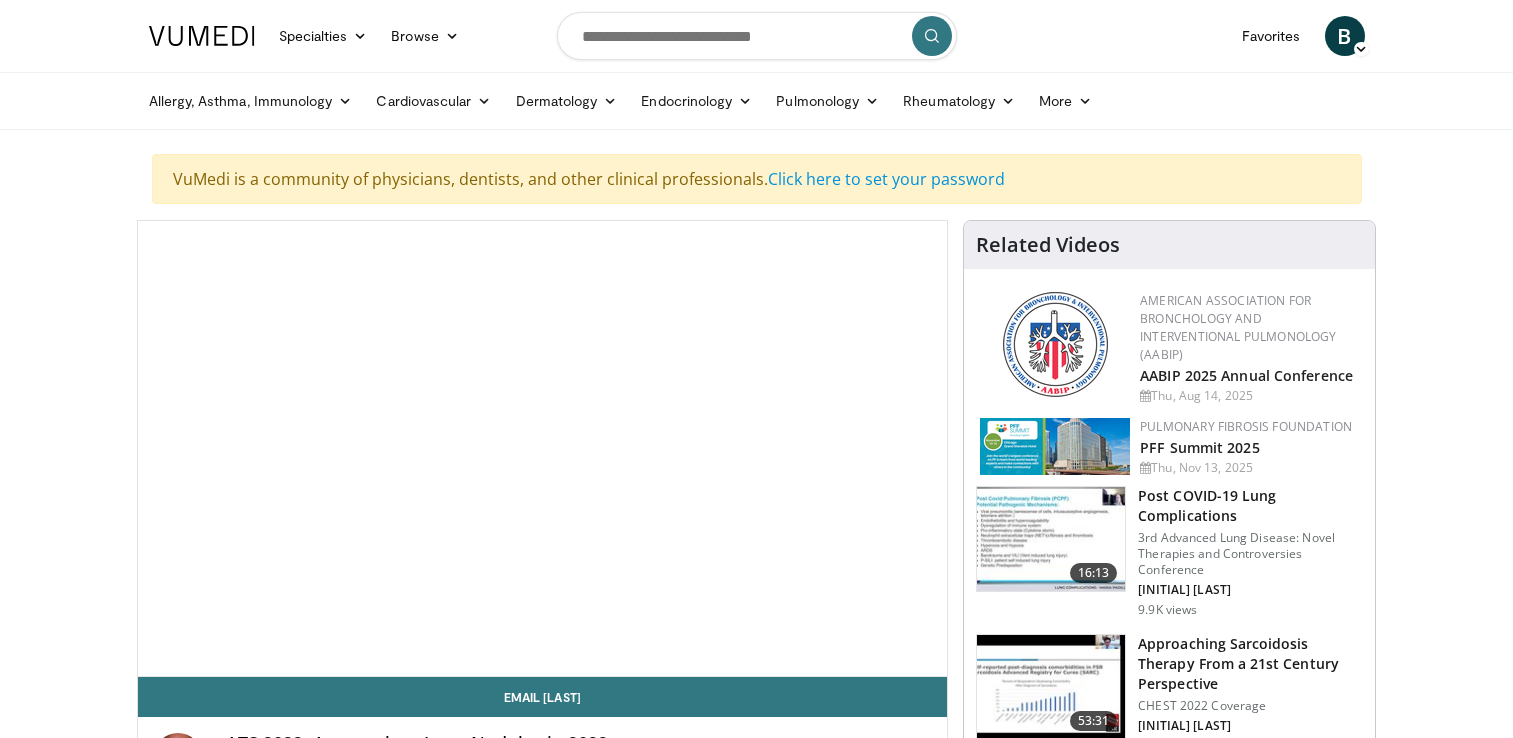 scroll, scrollTop: 0, scrollLeft: 0, axis: both 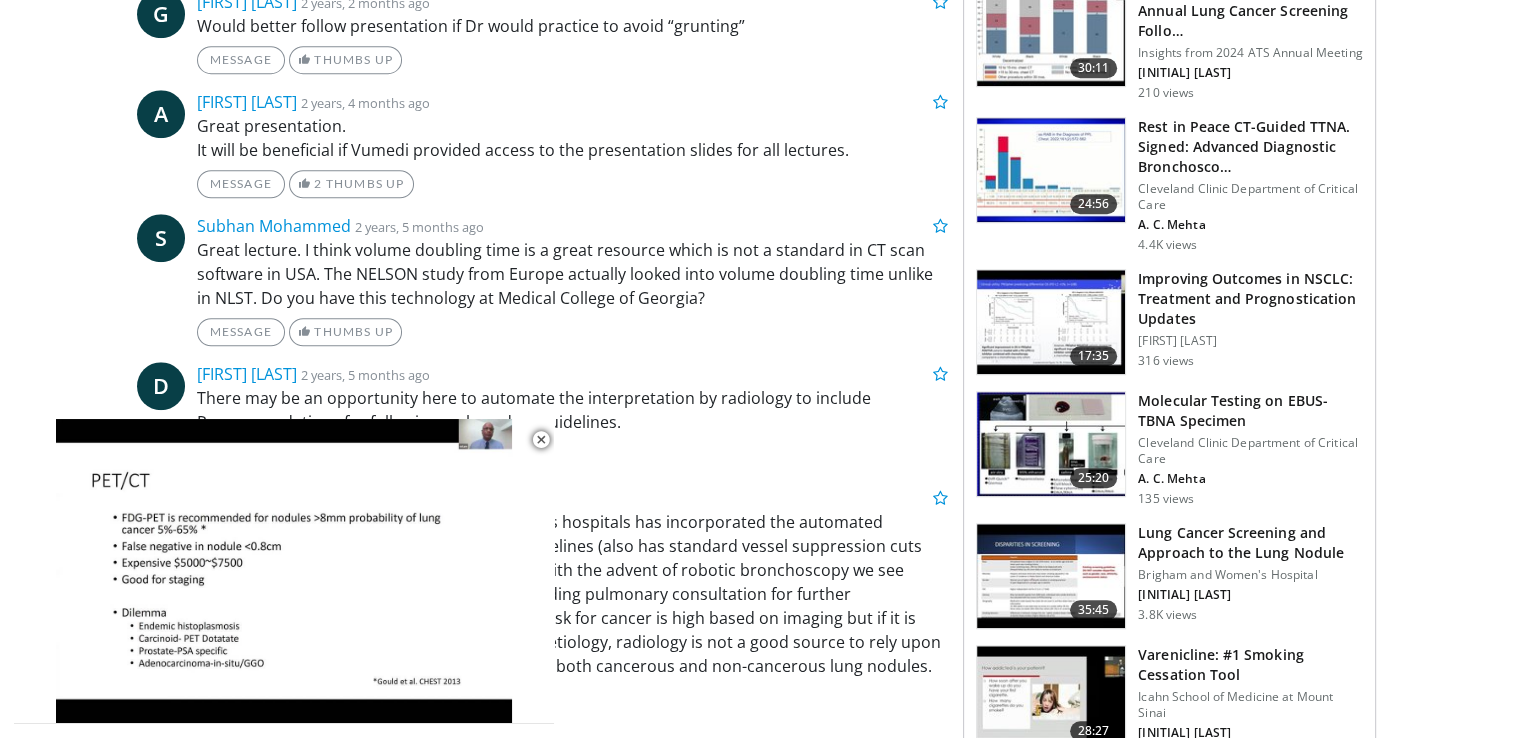 click on "Lung Cancer Screening and Approach to the Lung Nodule" at bounding box center (1250, 543) 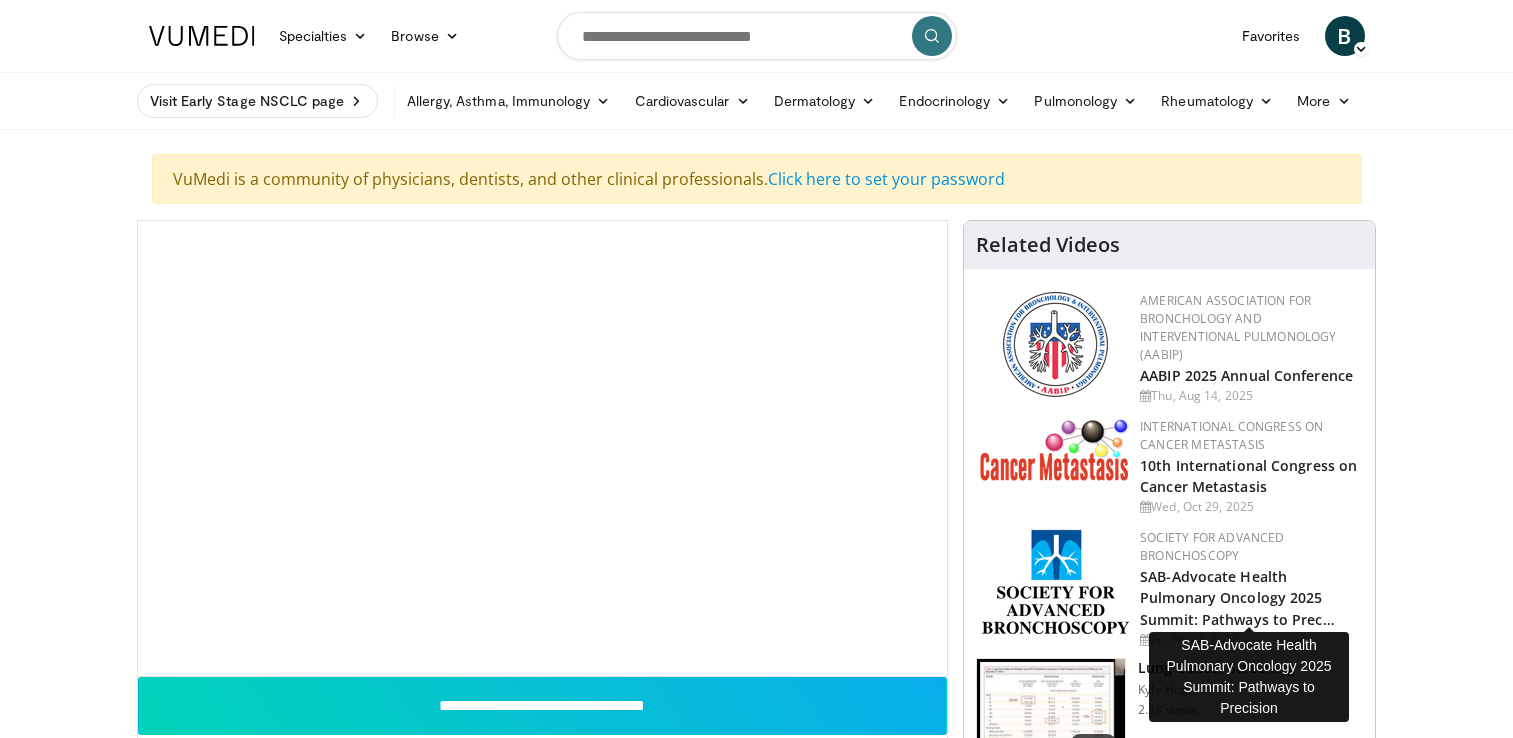 scroll, scrollTop: 0, scrollLeft: 0, axis: both 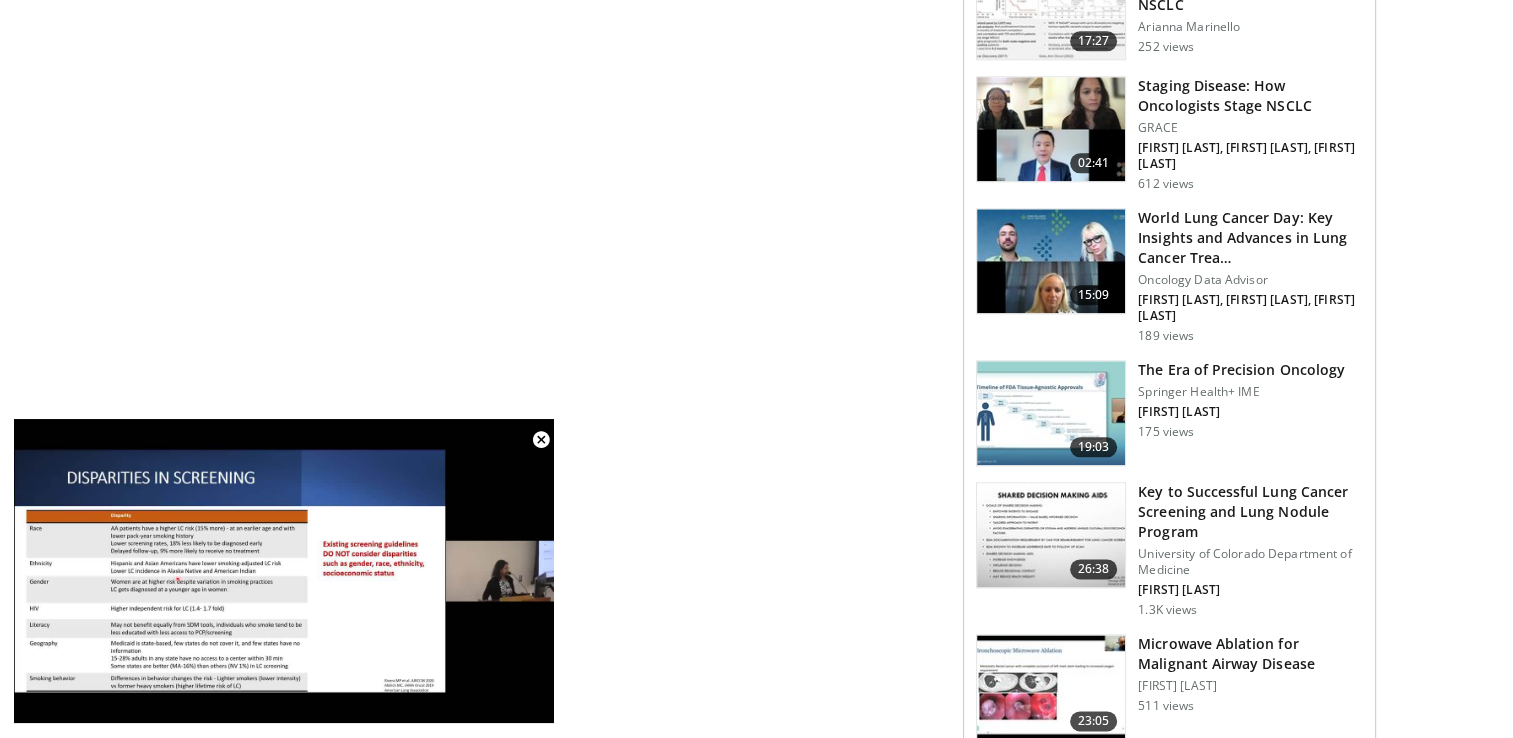 click on "Key to Successful Lung Cancer Screening and Lung Nodule Program" at bounding box center (1250, 512) 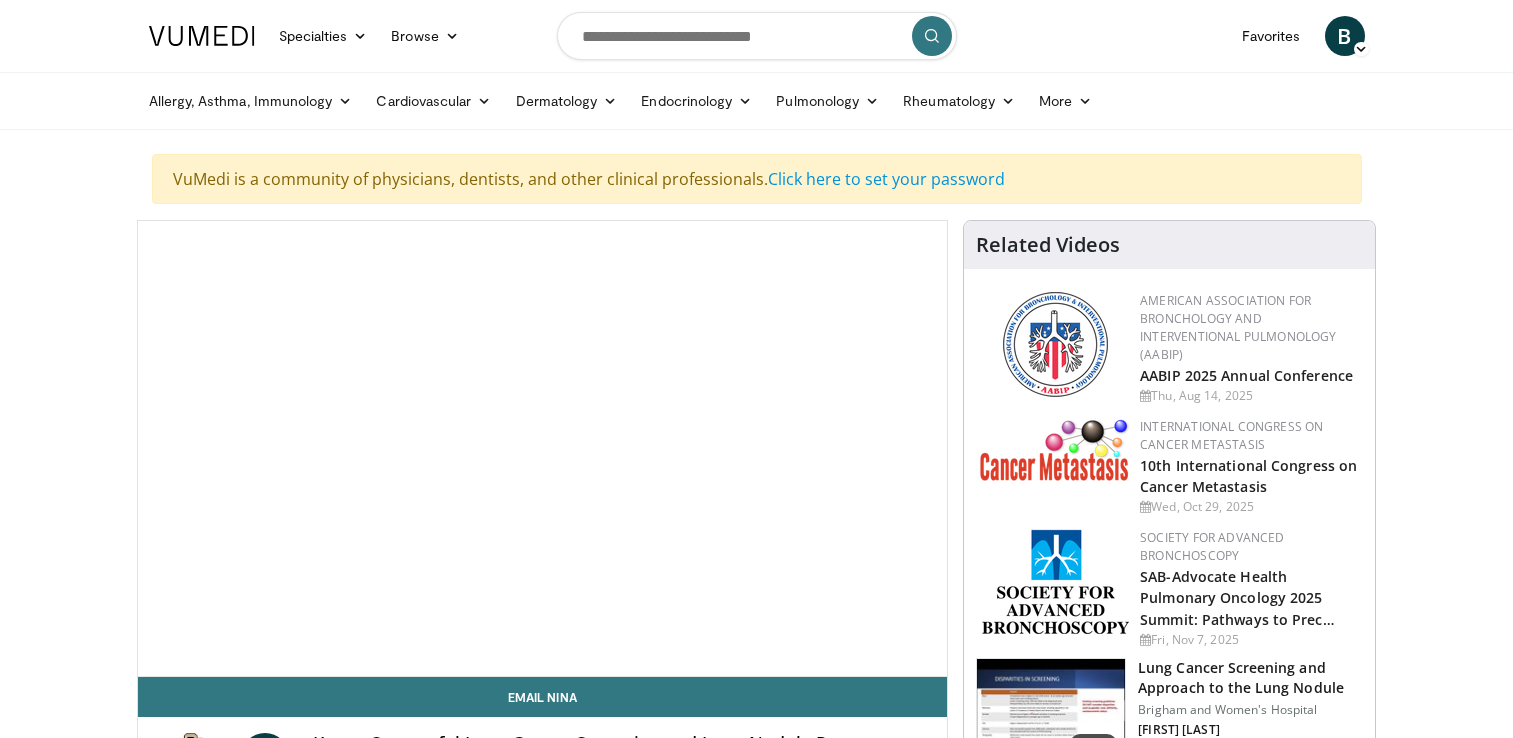 scroll, scrollTop: 0, scrollLeft: 0, axis: both 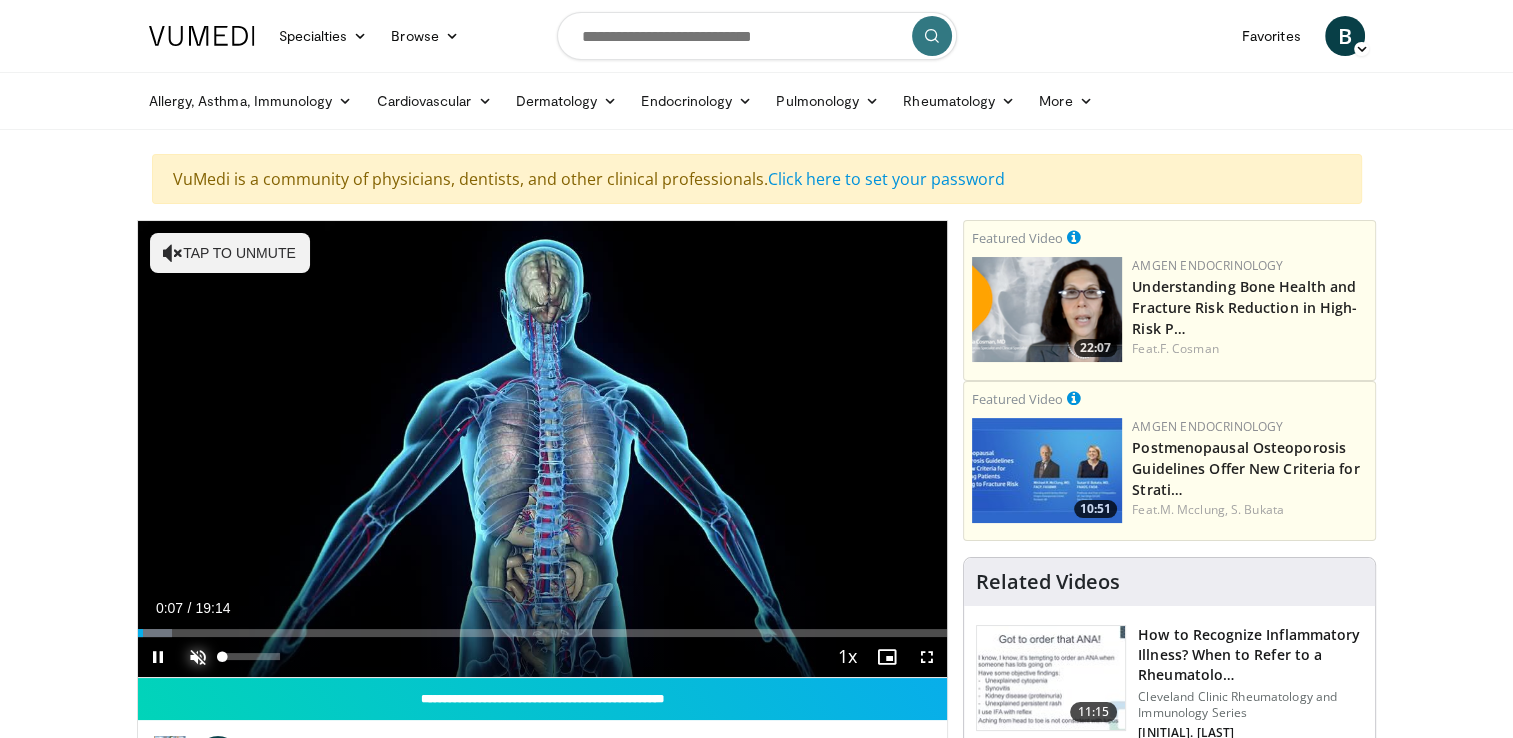 click at bounding box center (198, 657) 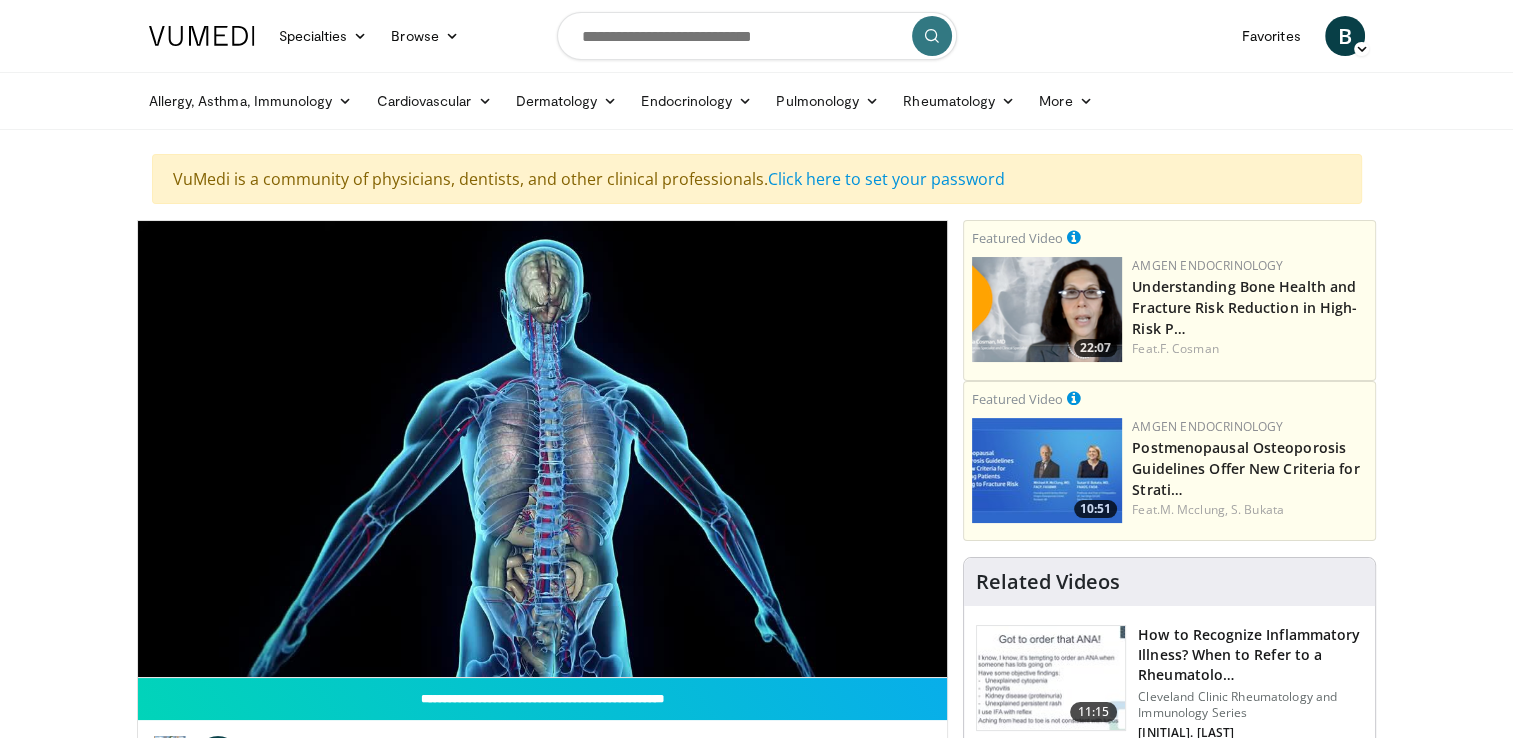 click on "**********" at bounding box center (543, 449) 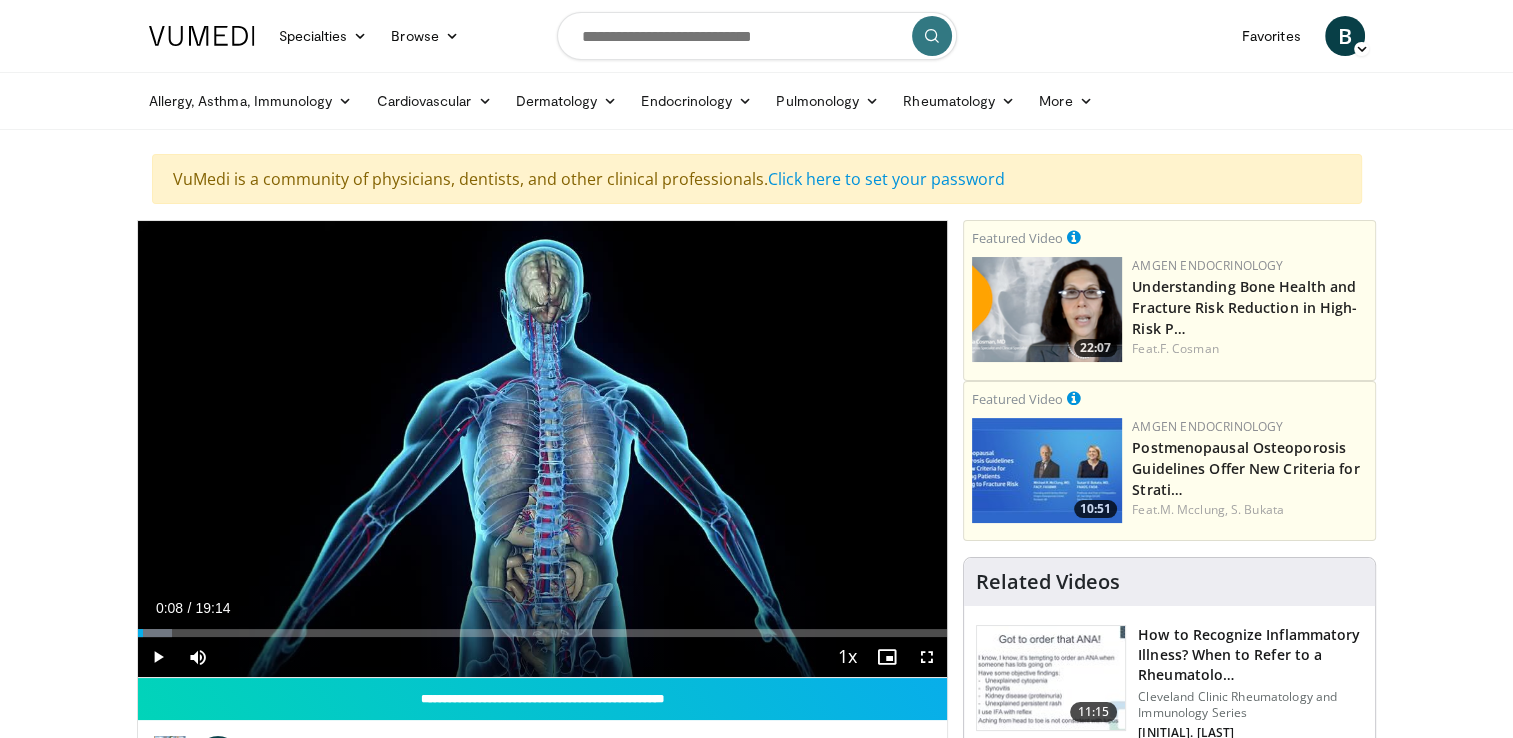 click on "10 seconds
Tap to unmute" at bounding box center [543, 449] 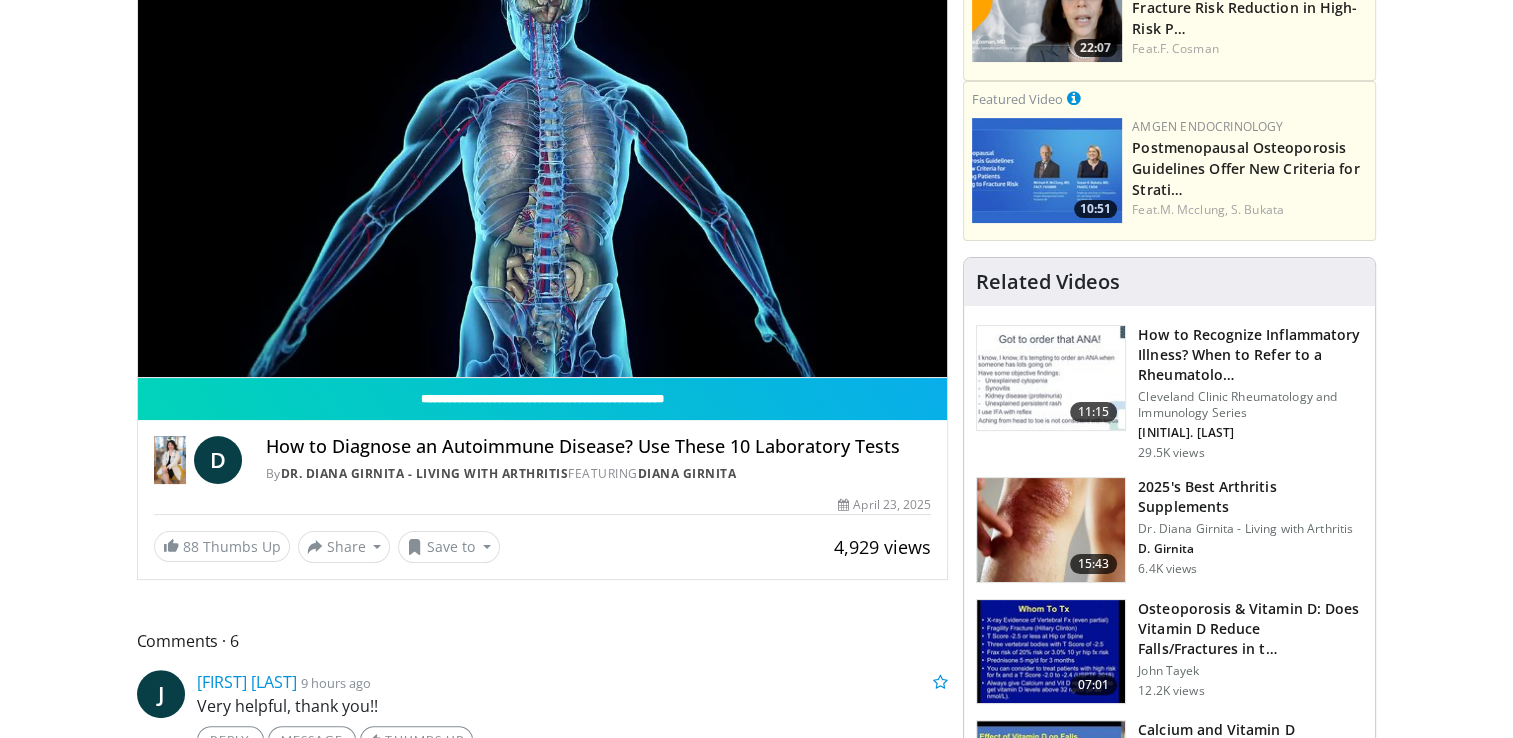 scroll, scrollTop: 200, scrollLeft: 0, axis: vertical 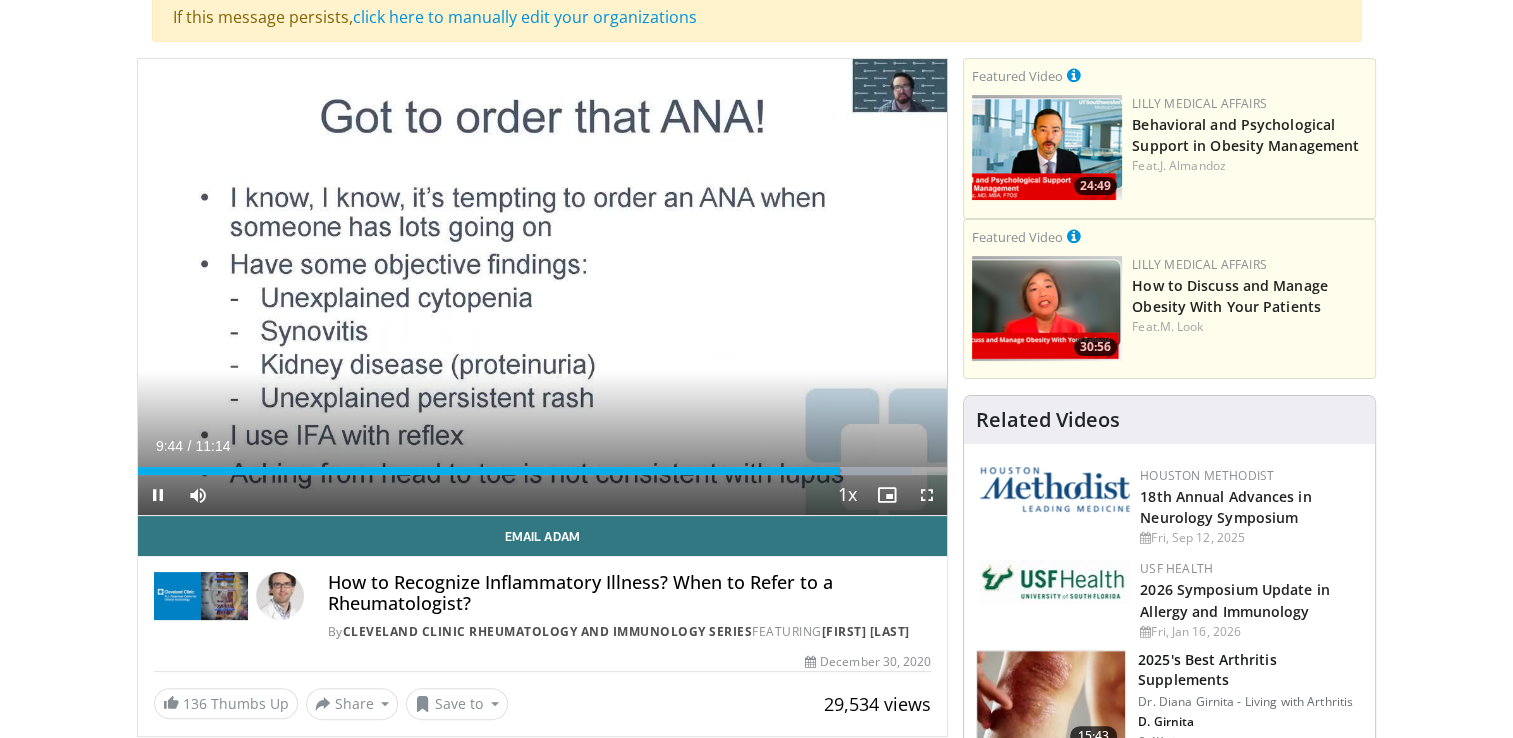click on "Loaded :  95.66% 09:44 00:54" at bounding box center [543, 471] 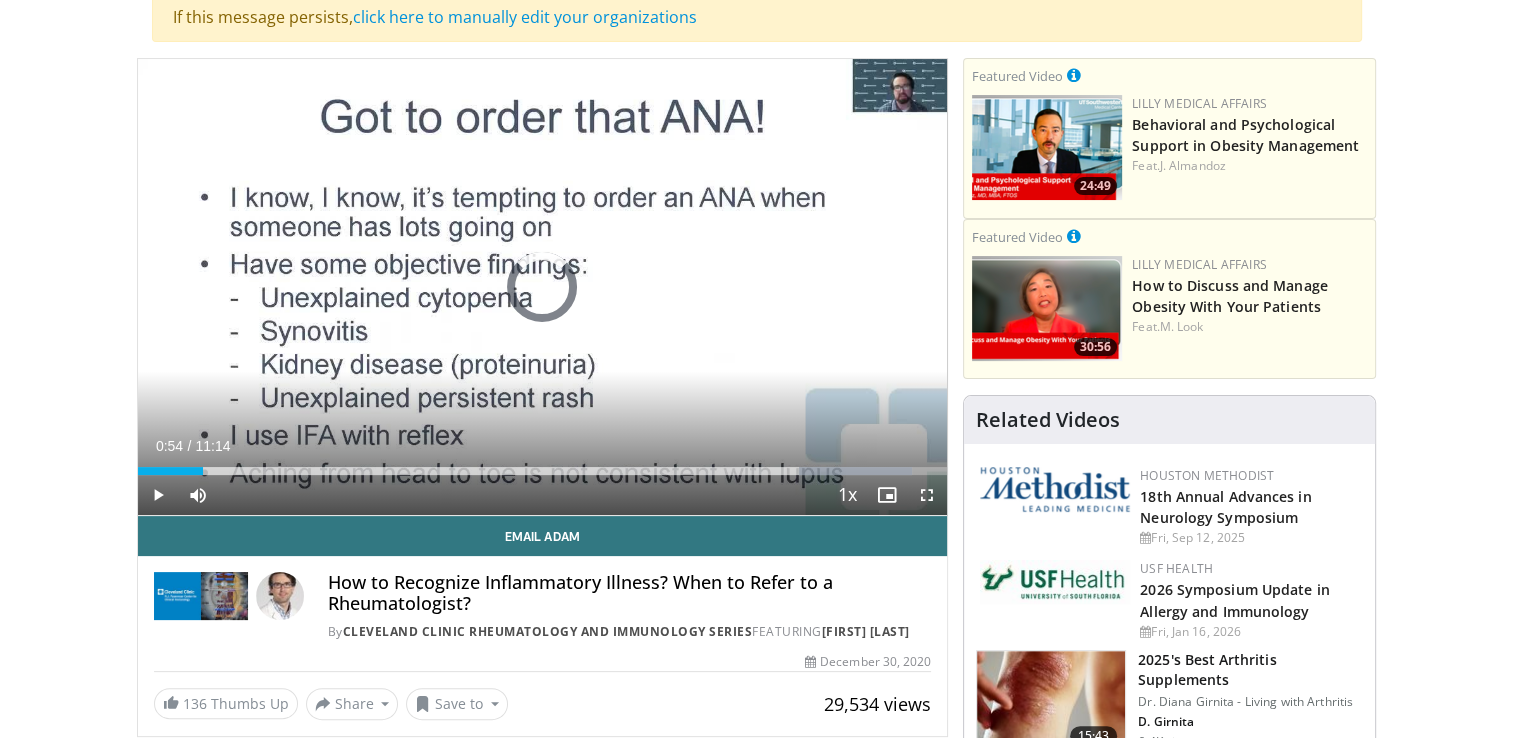 click at bounding box center [0, 0] 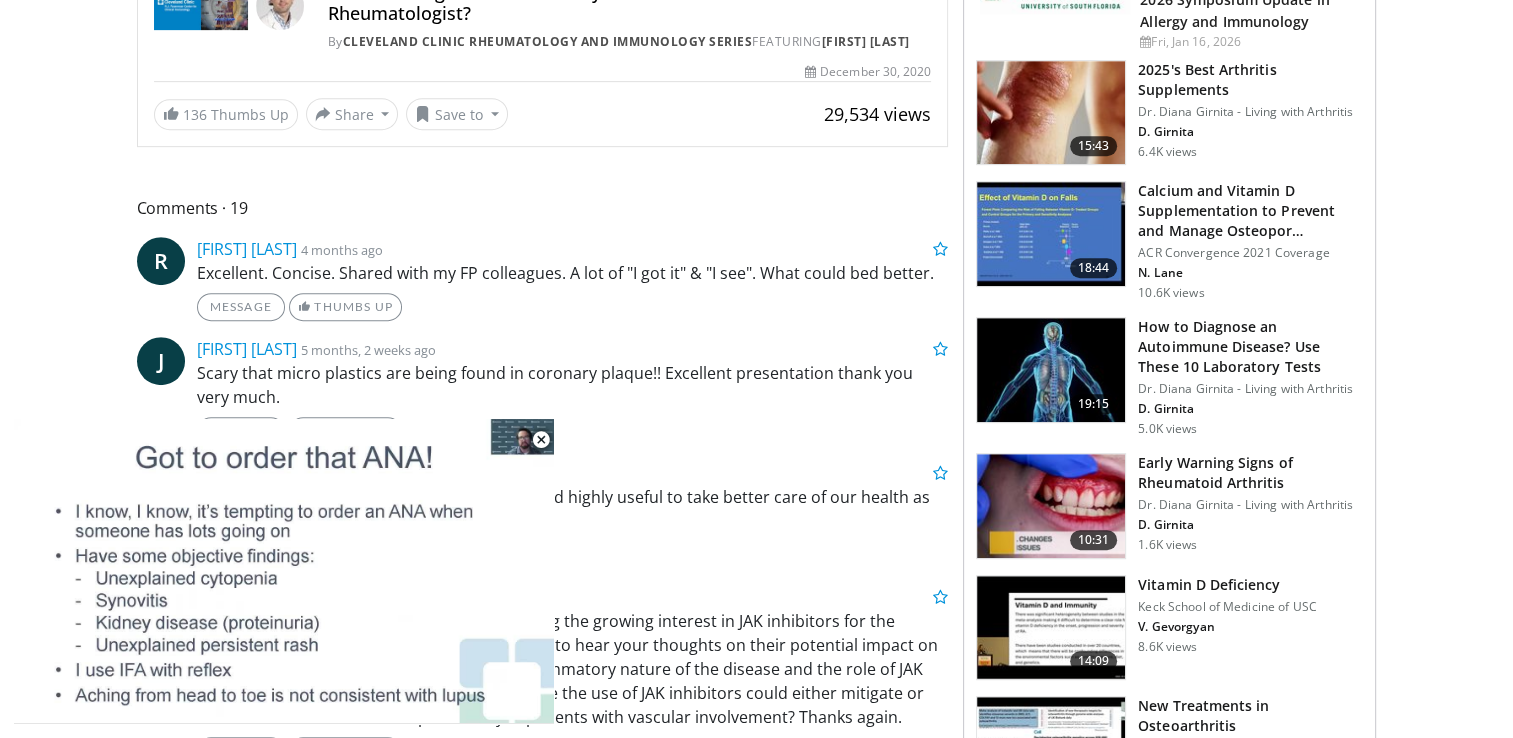 scroll, scrollTop: 900, scrollLeft: 0, axis: vertical 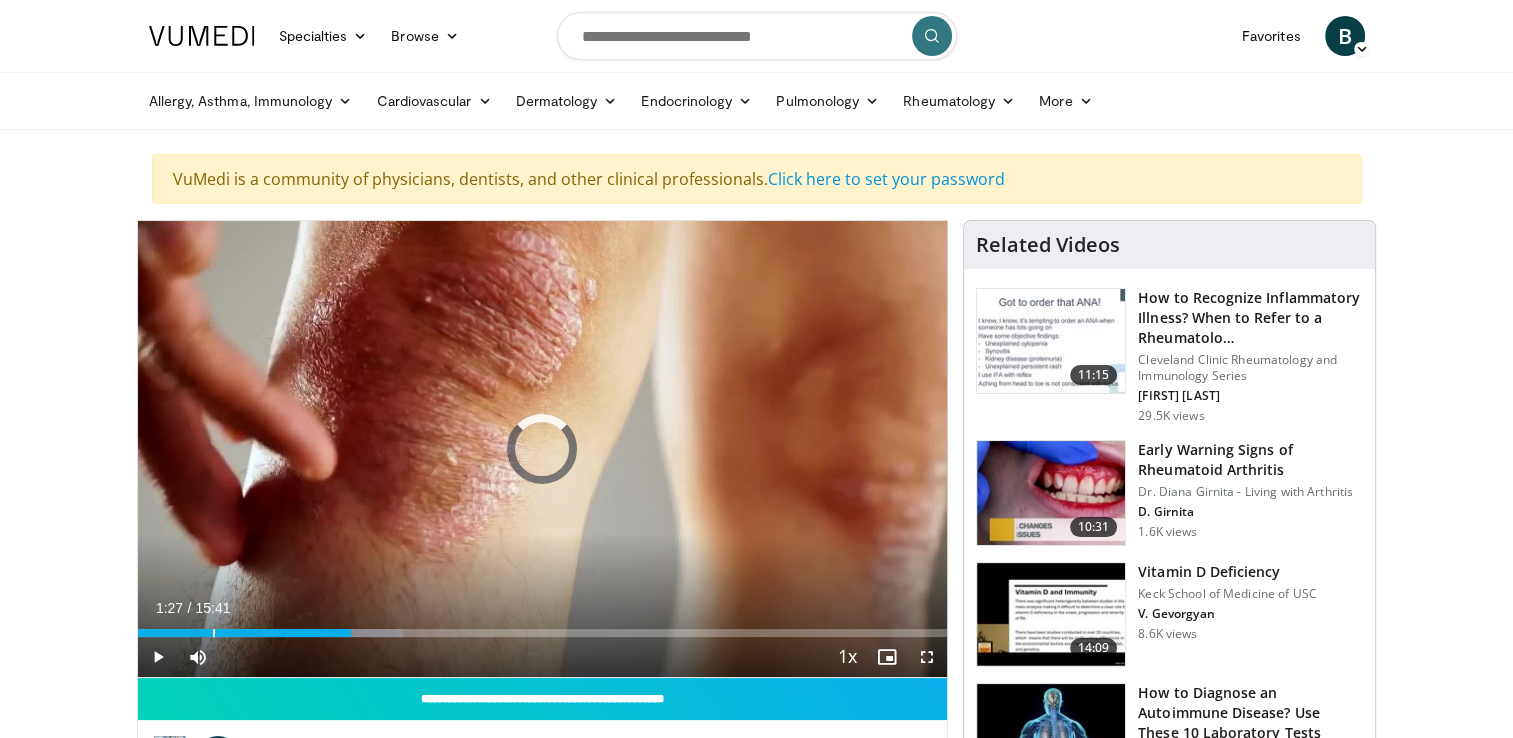 click on "Loaded :  32.85% 04:08 01:27" at bounding box center [543, 633] 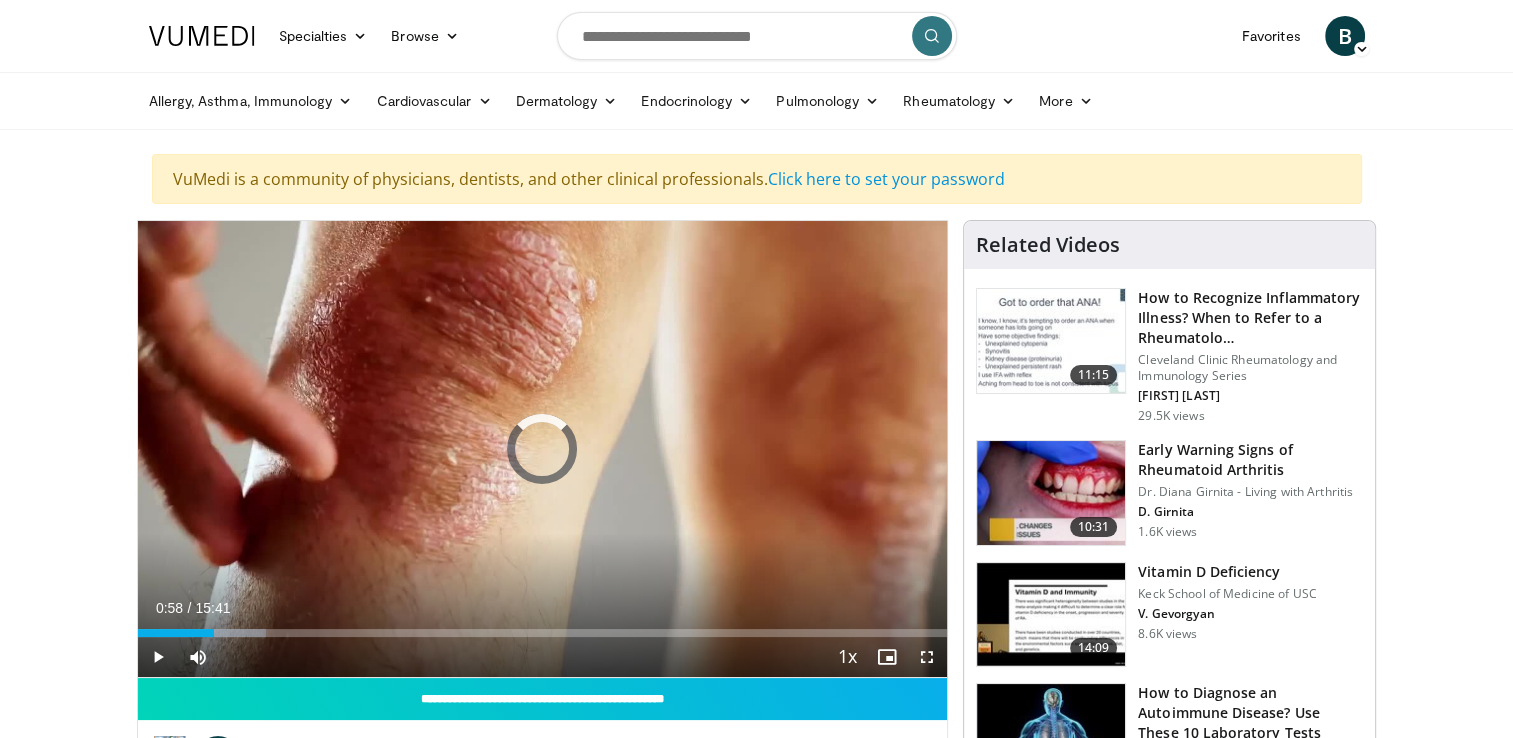 click on "Loaded :  15.89% 00:58 00:58" at bounding box center [543, 633] 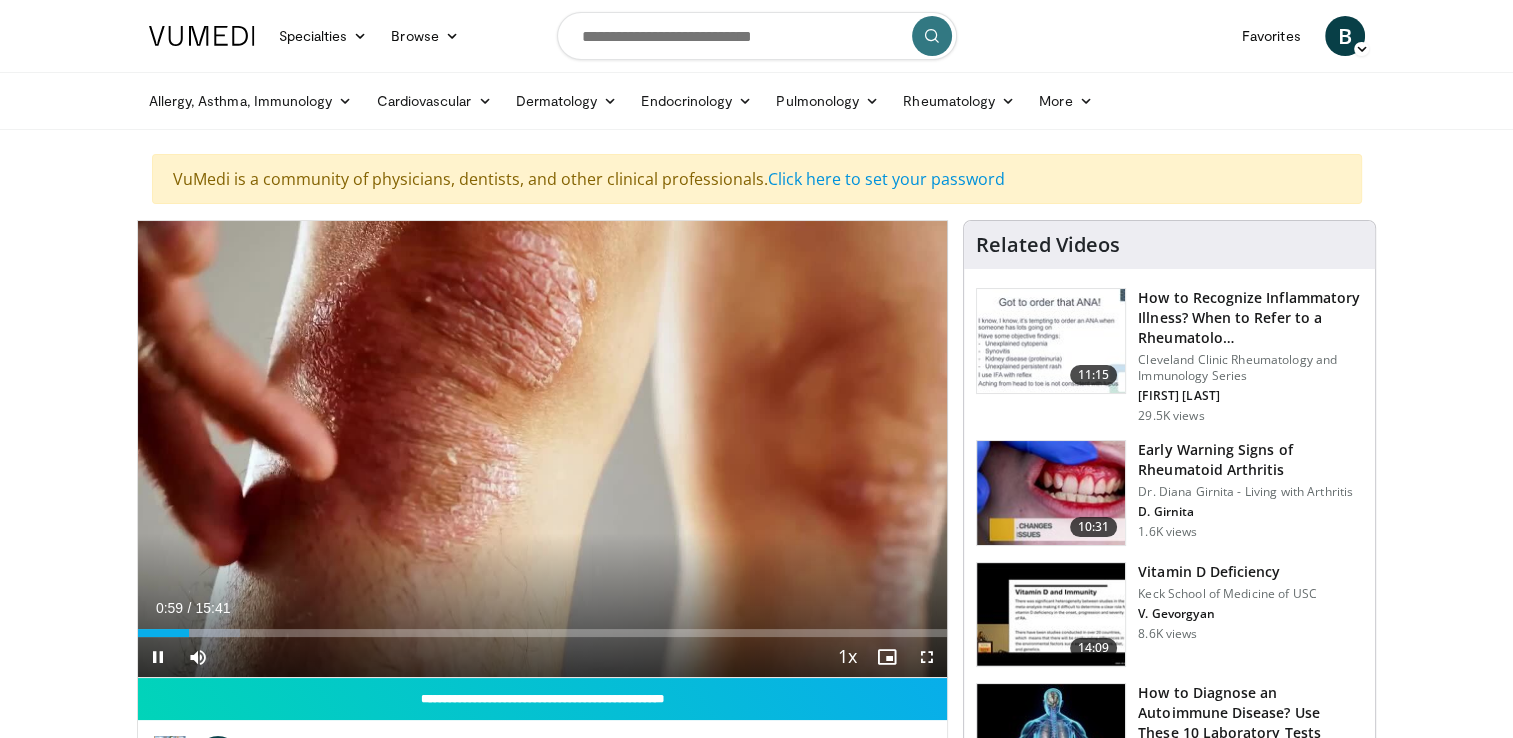click on "10 seconds
Tap to unmute" at bounding box center [543, 449] 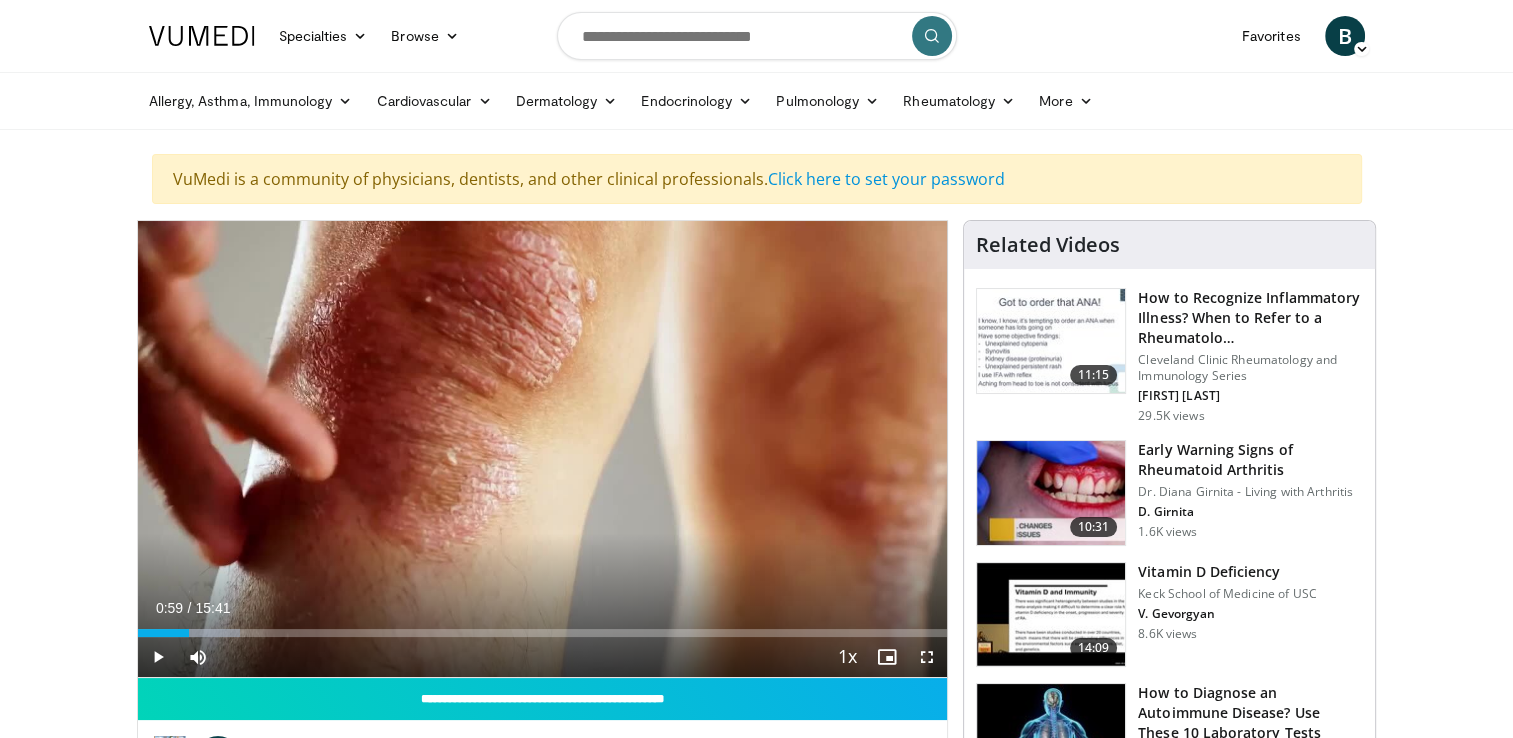 click on "10 seconds
Tap to unmute" at bounding box center (543, 449) 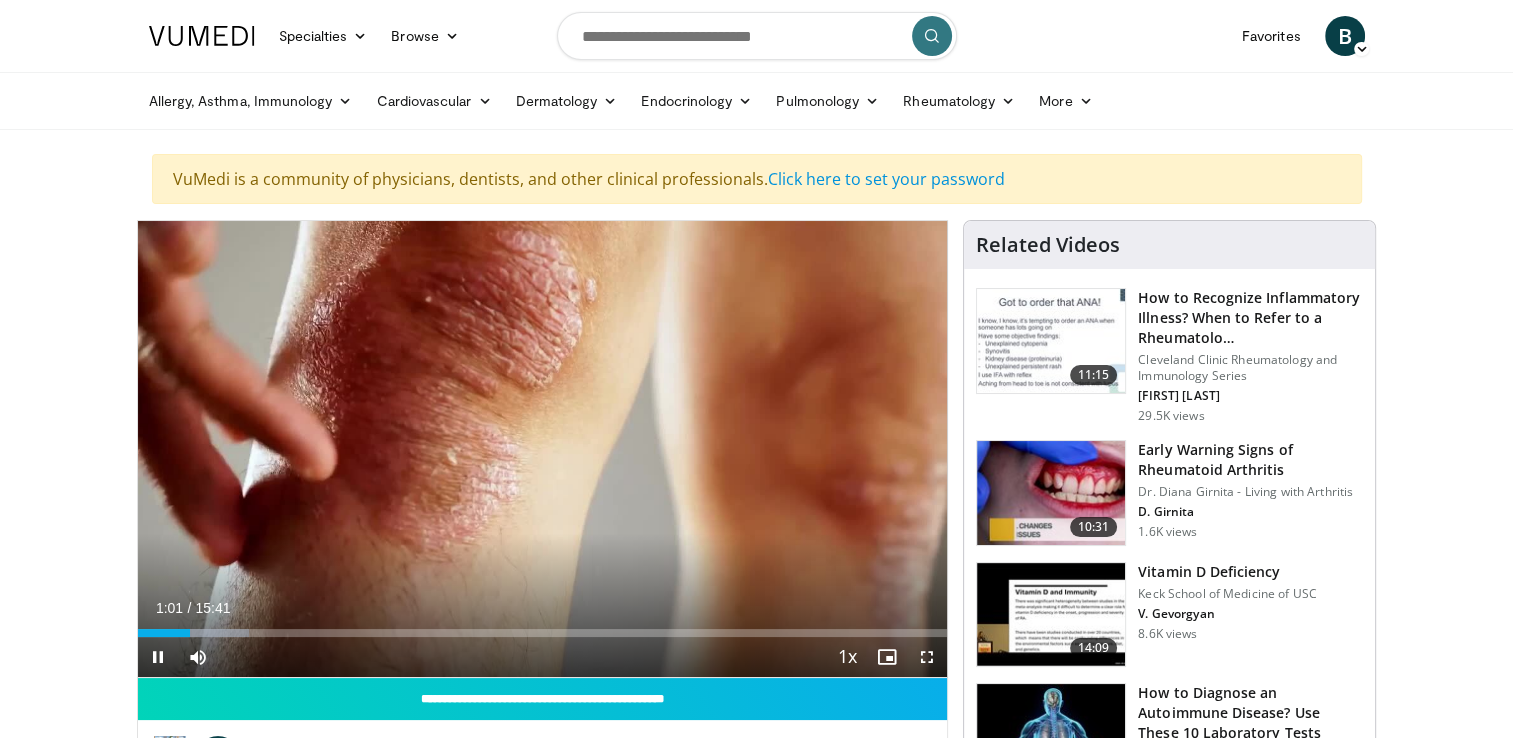 click at bounding box center [542, 449] 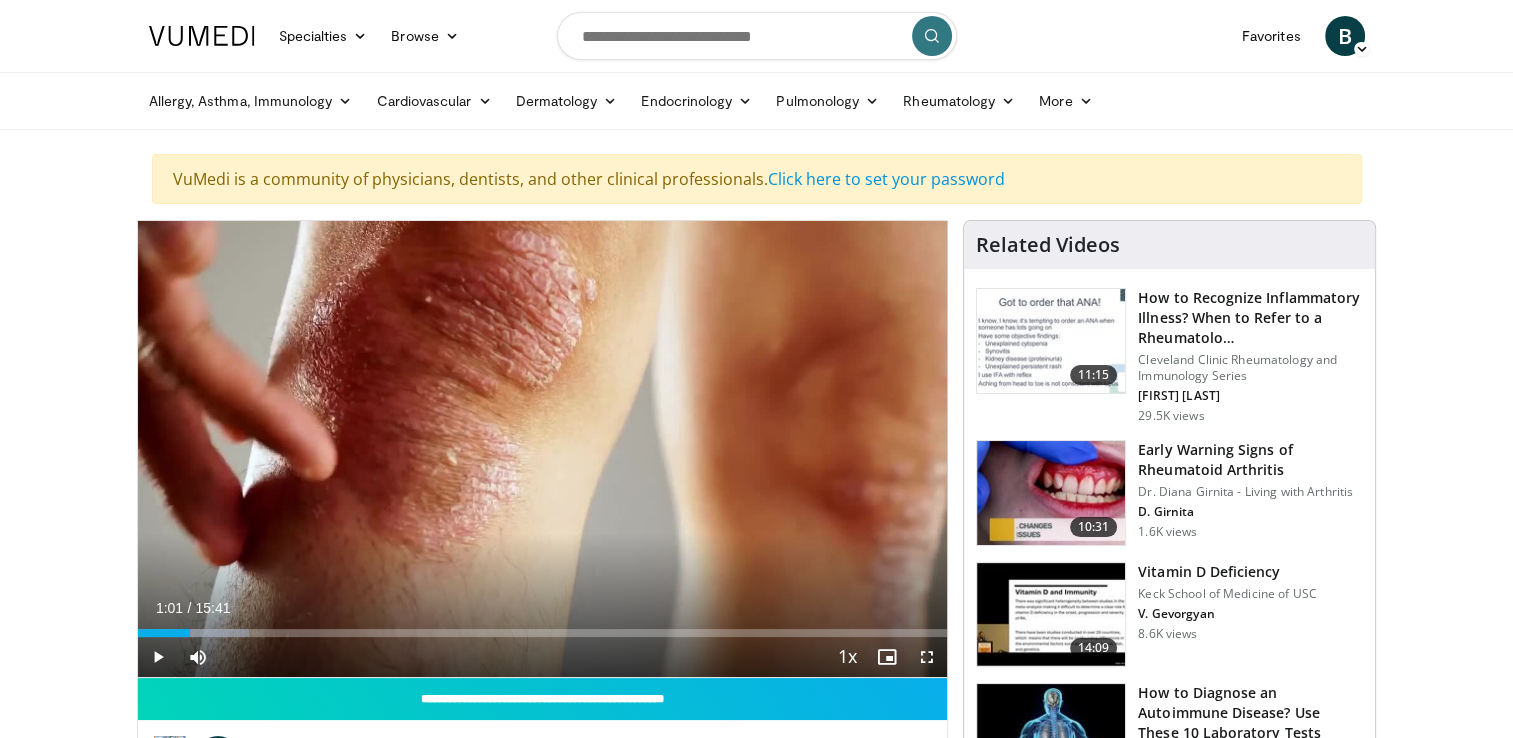 click on "10 seconds
Tap to unmute" at bounding box center [543, 449] 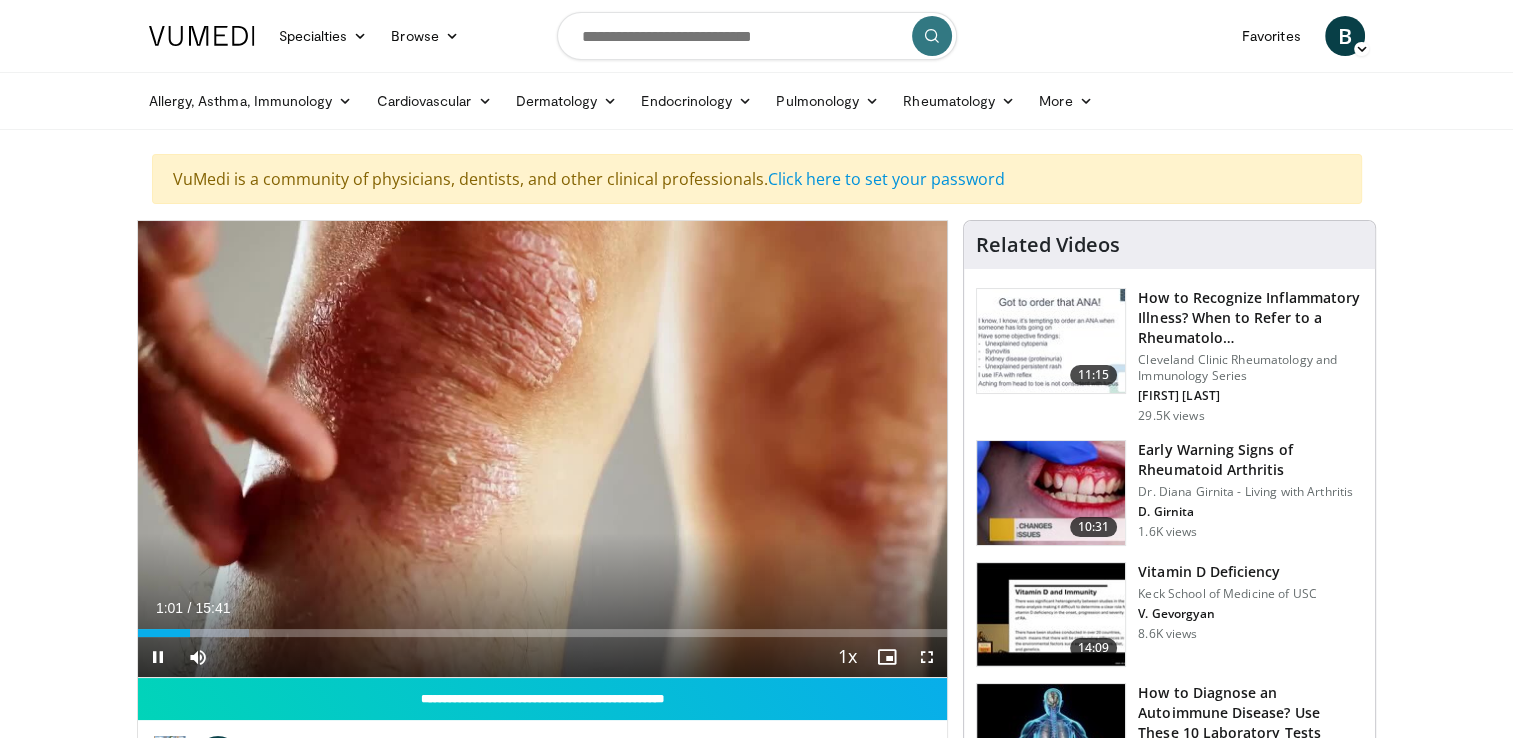 click on "10 seconds
Tap to unmute" at bounding box center [543, 449] 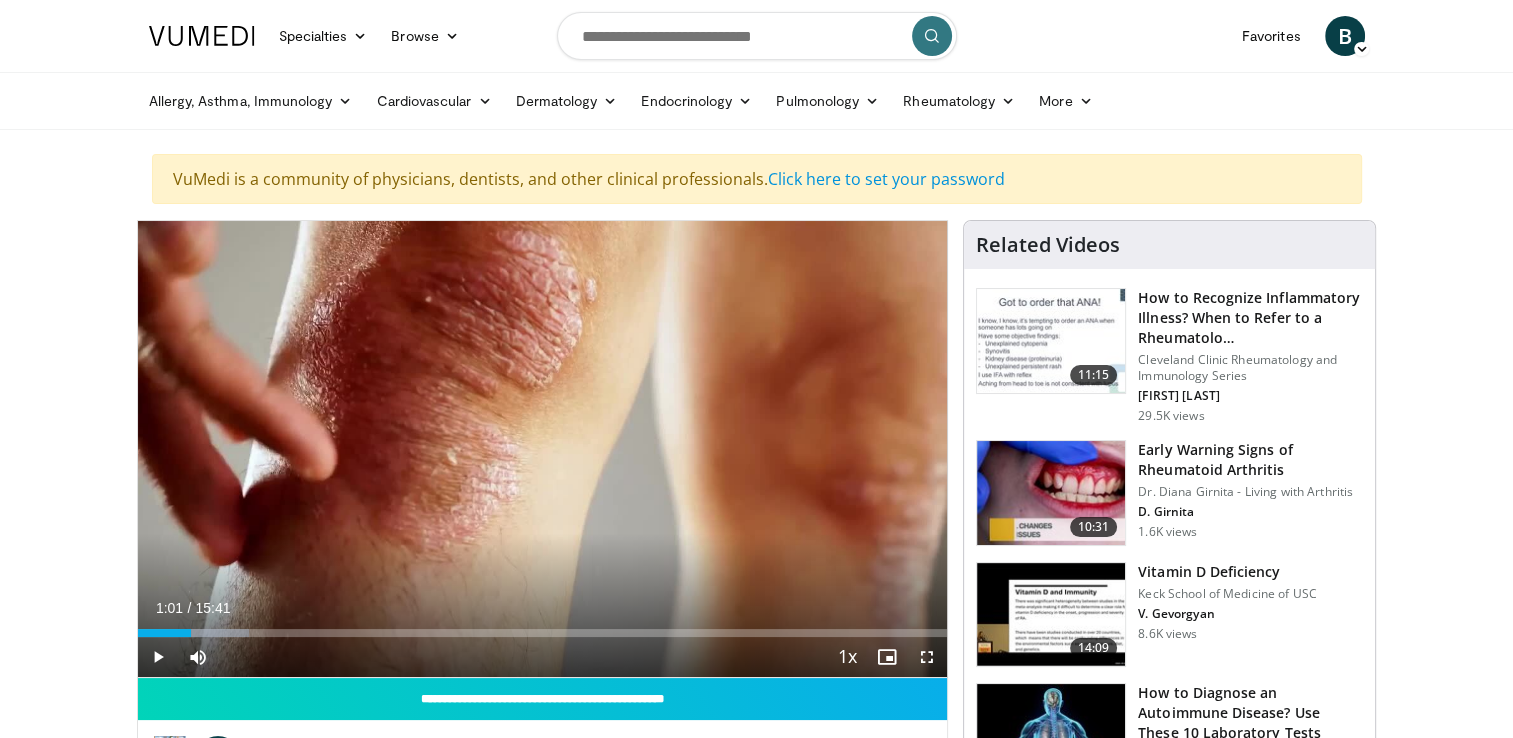 drag, startPoint x: 548, startPoint y: 538, endPoint x: 537, endPoint y: 443, distance: 95.63472 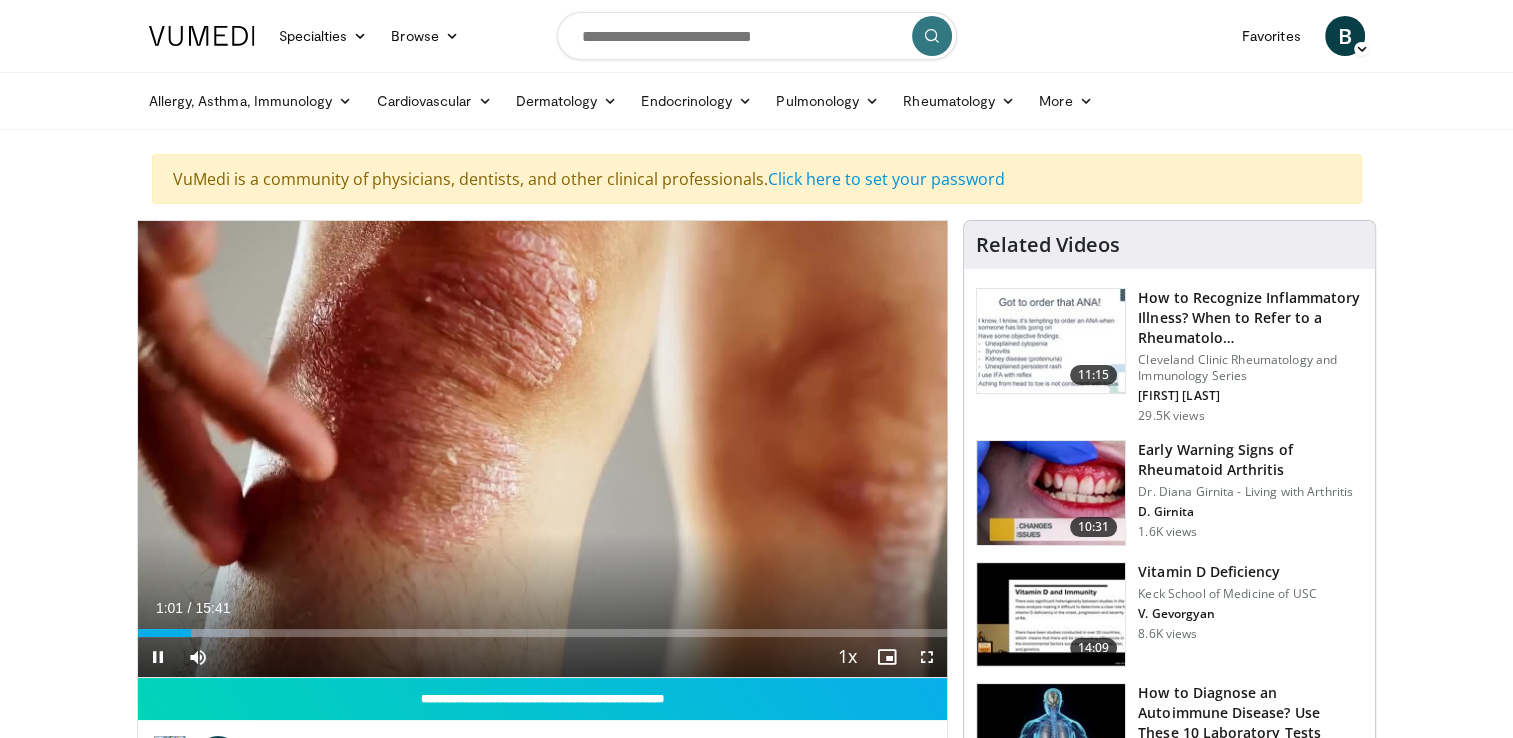 click at bounding box center [542, 449] 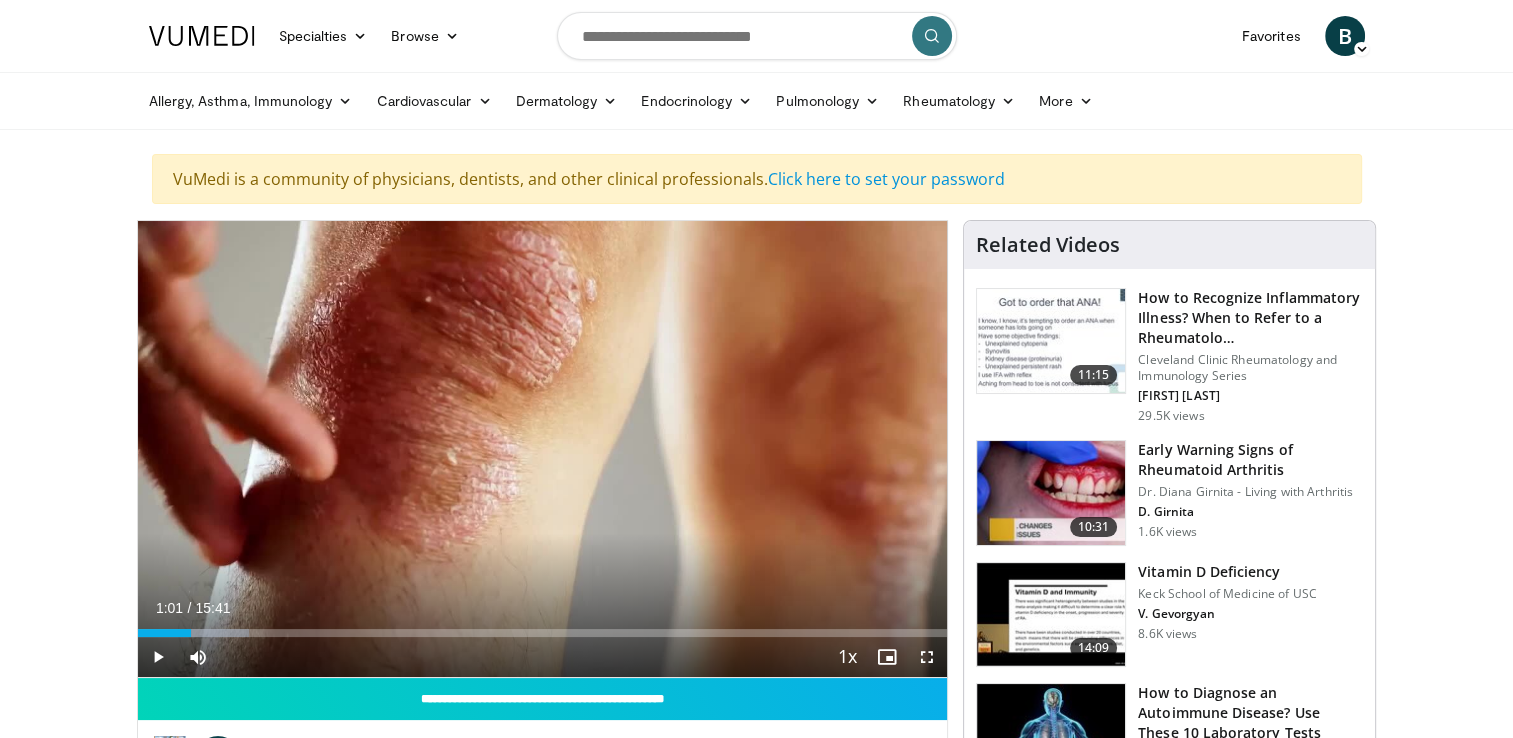 click at bounding box center (542, 449) 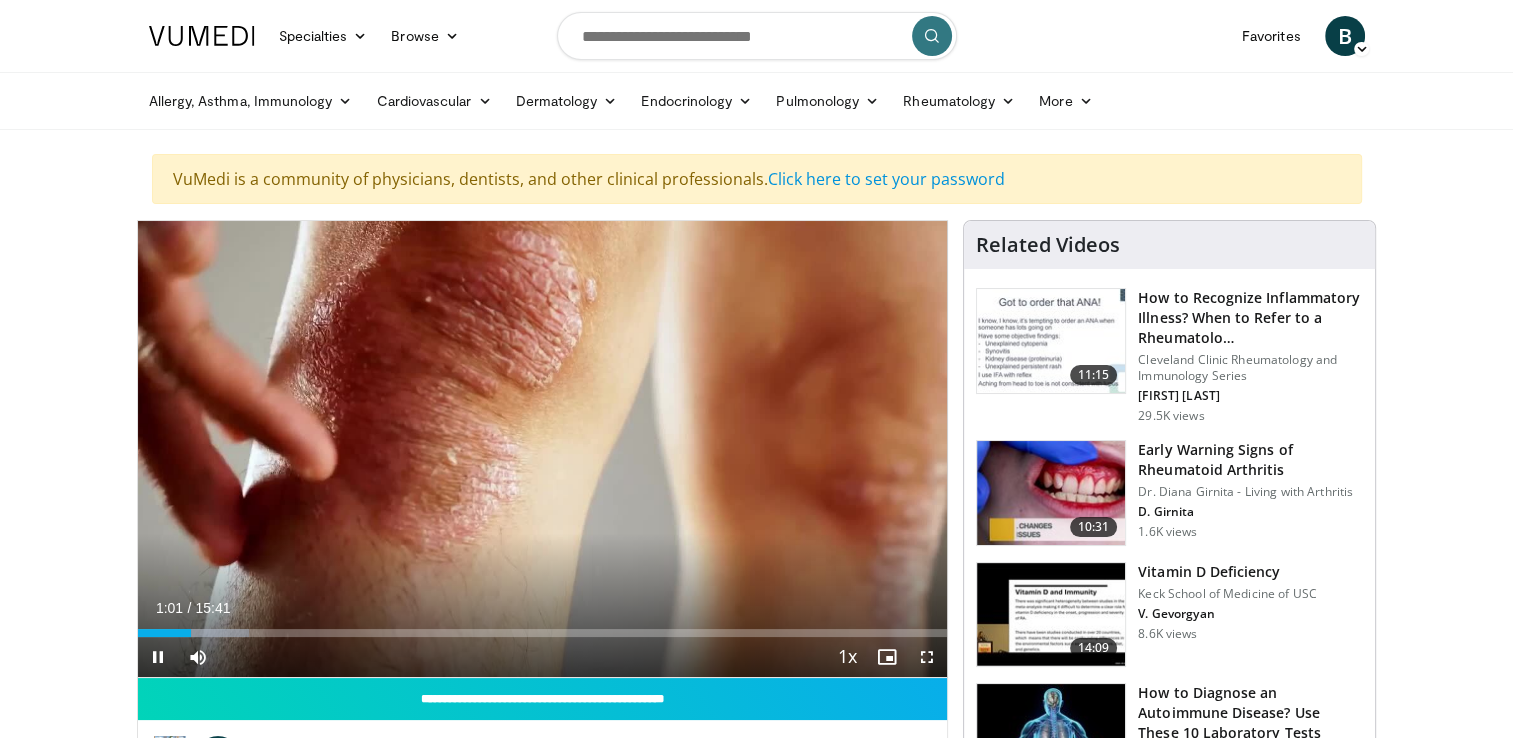click at bounding box center (542, 449) 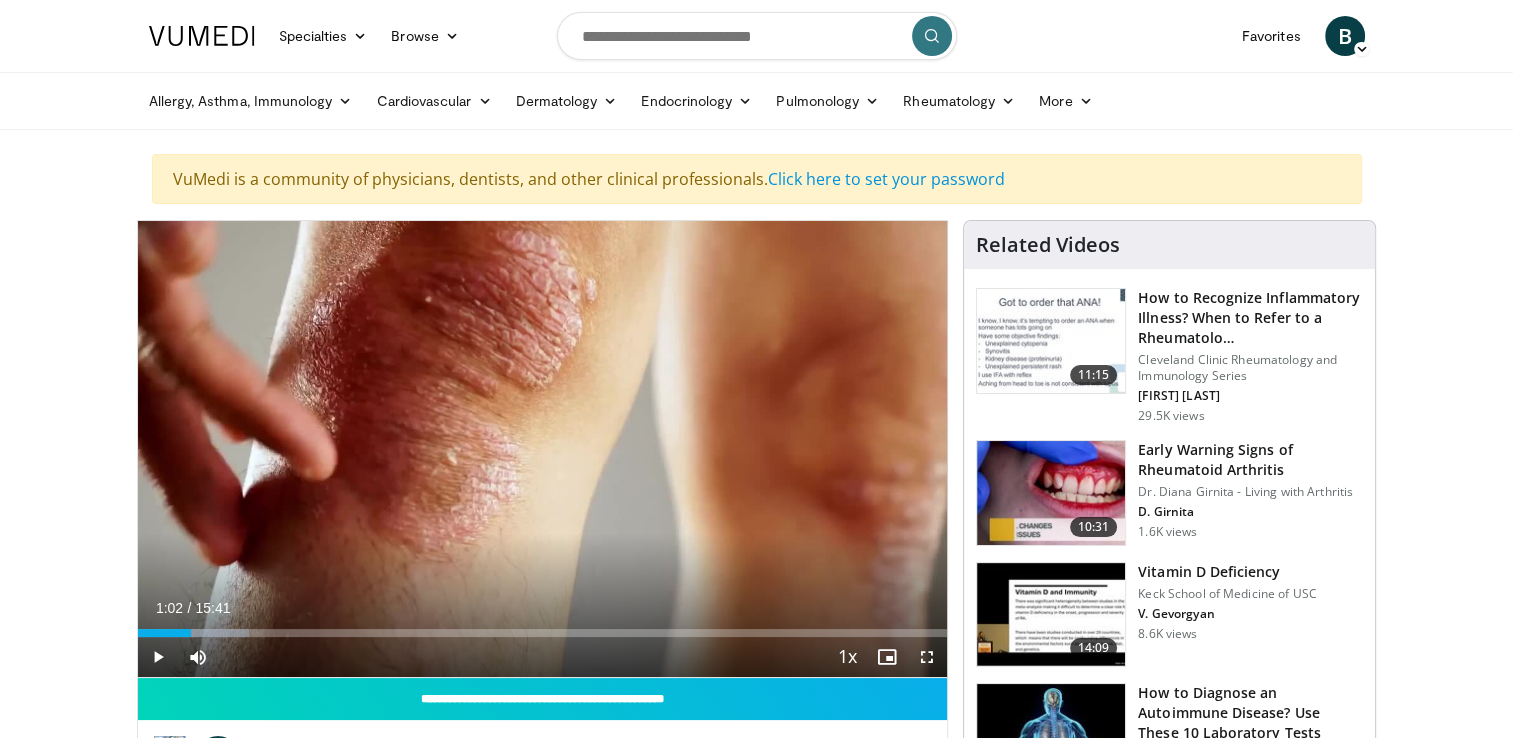 click at bounding box center (542, 449) 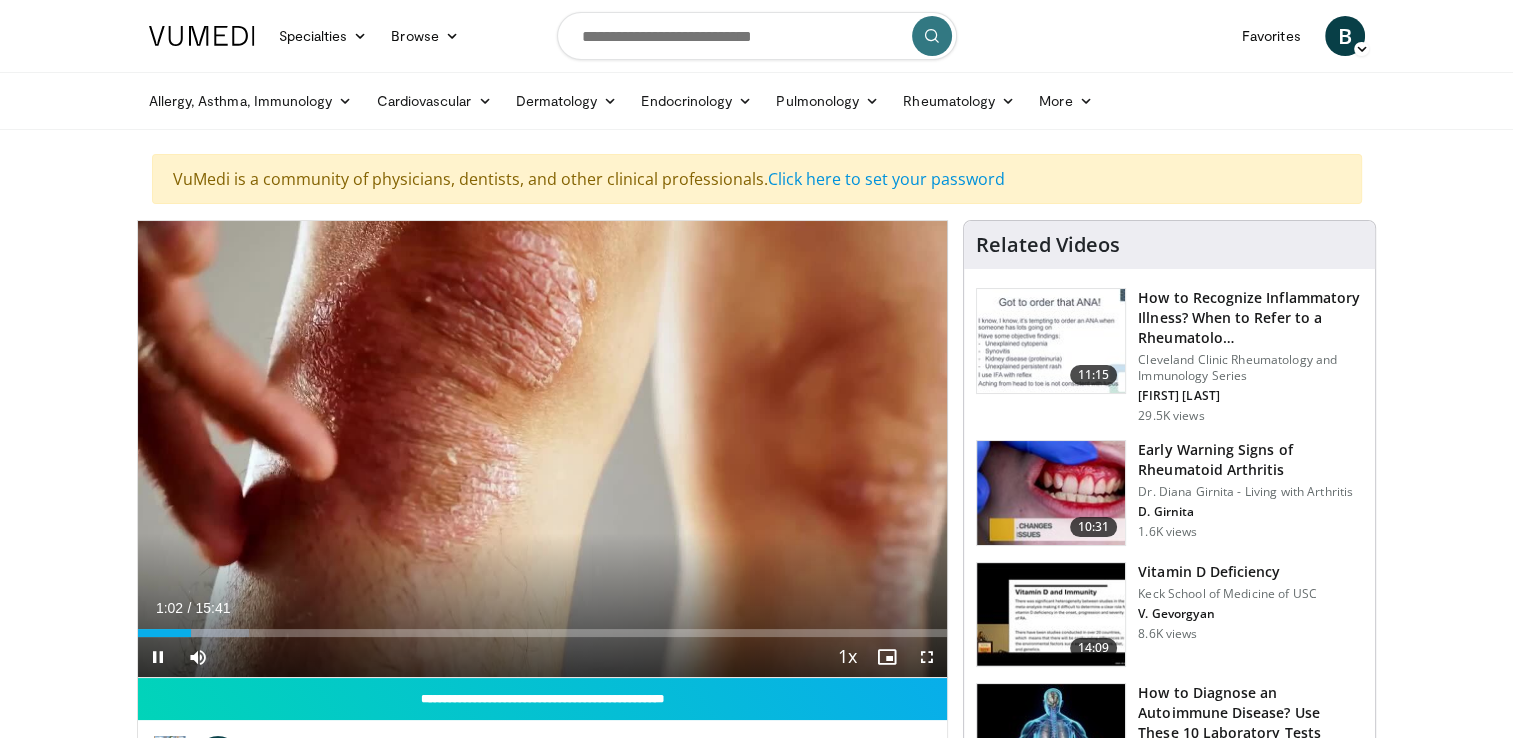 click at bounding box center [542, 449] 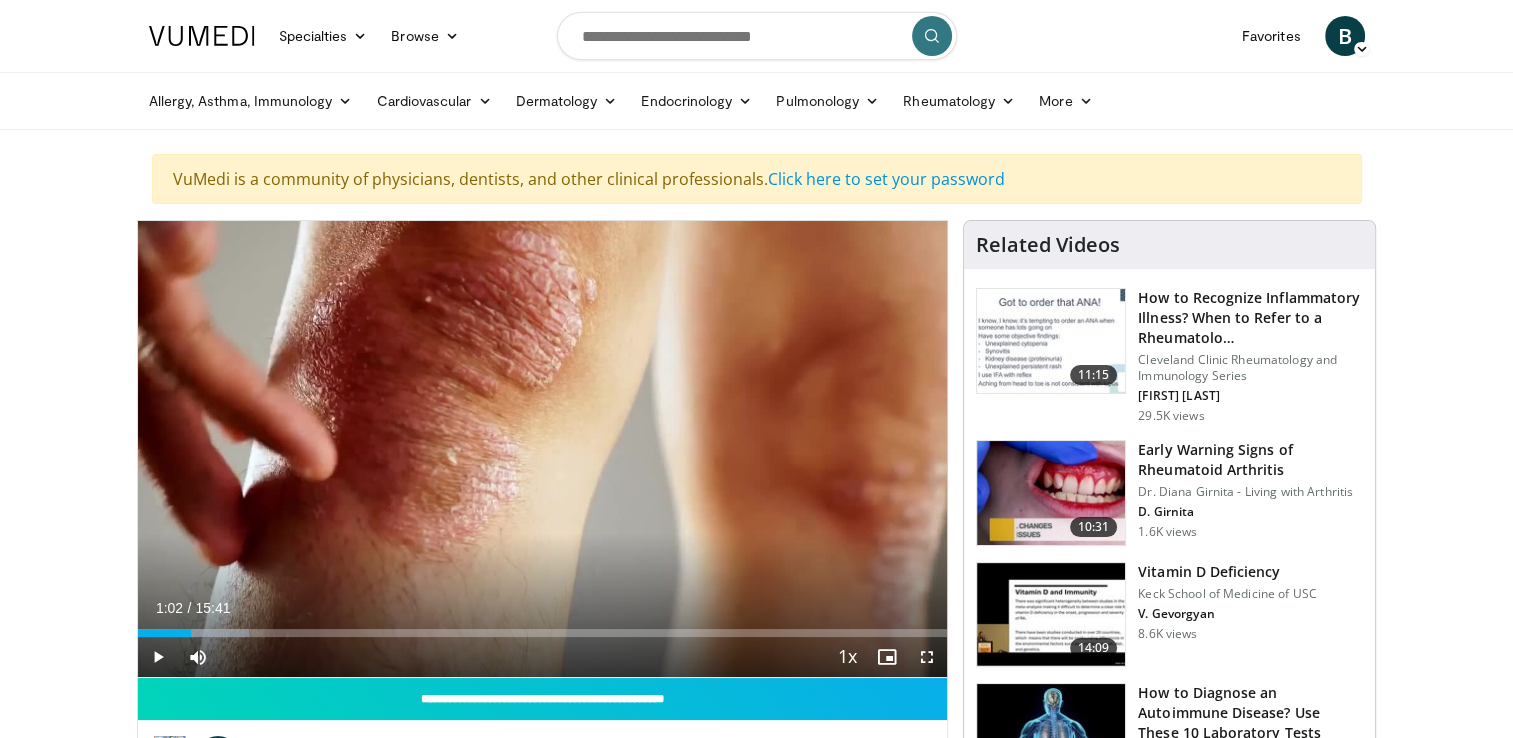 drag, startPoint x: 537, startPoint y: 443, endPoint x: 540, endPoint y: 499, distance: 56.0803 